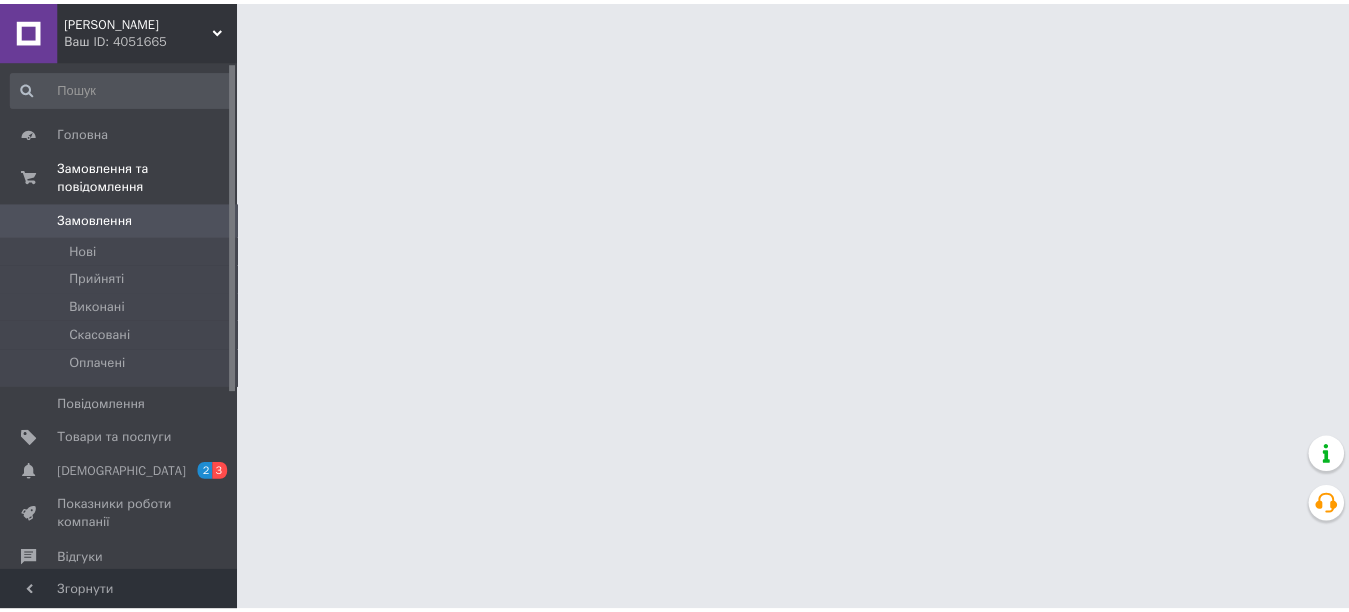 scroll, scrollTop: 0, scrollLeft: 0, axis: both 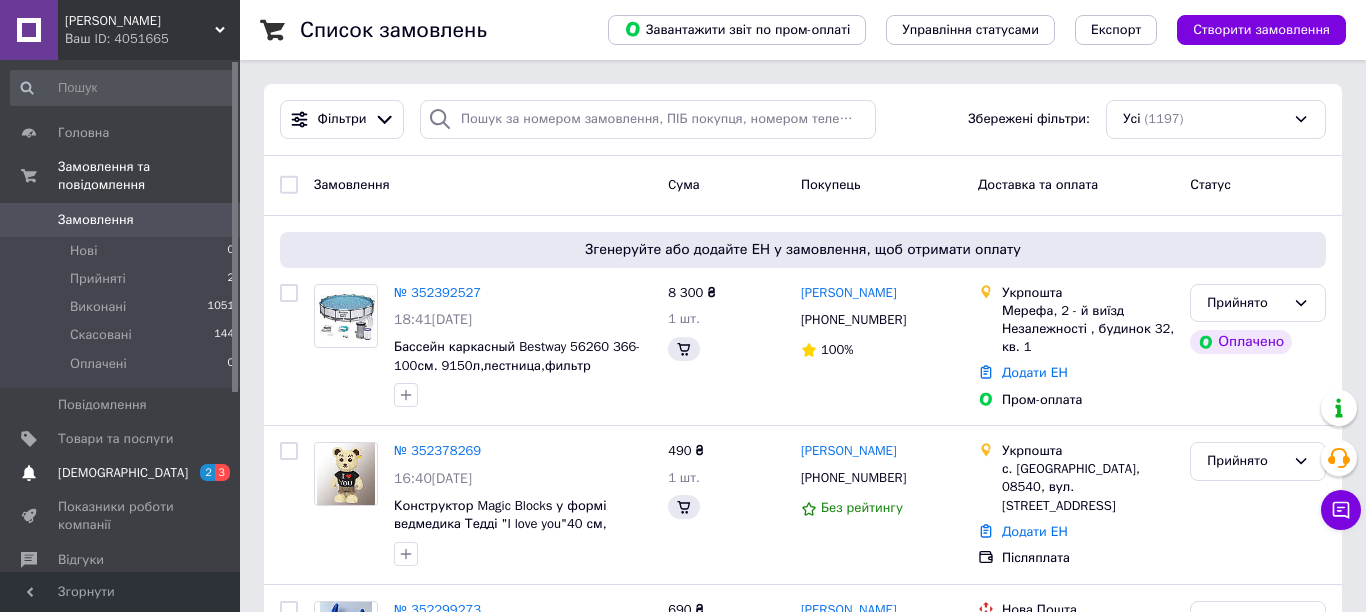 click on "[DEMOGRAPHIC_DATA]" at bounding box center (123, 473) 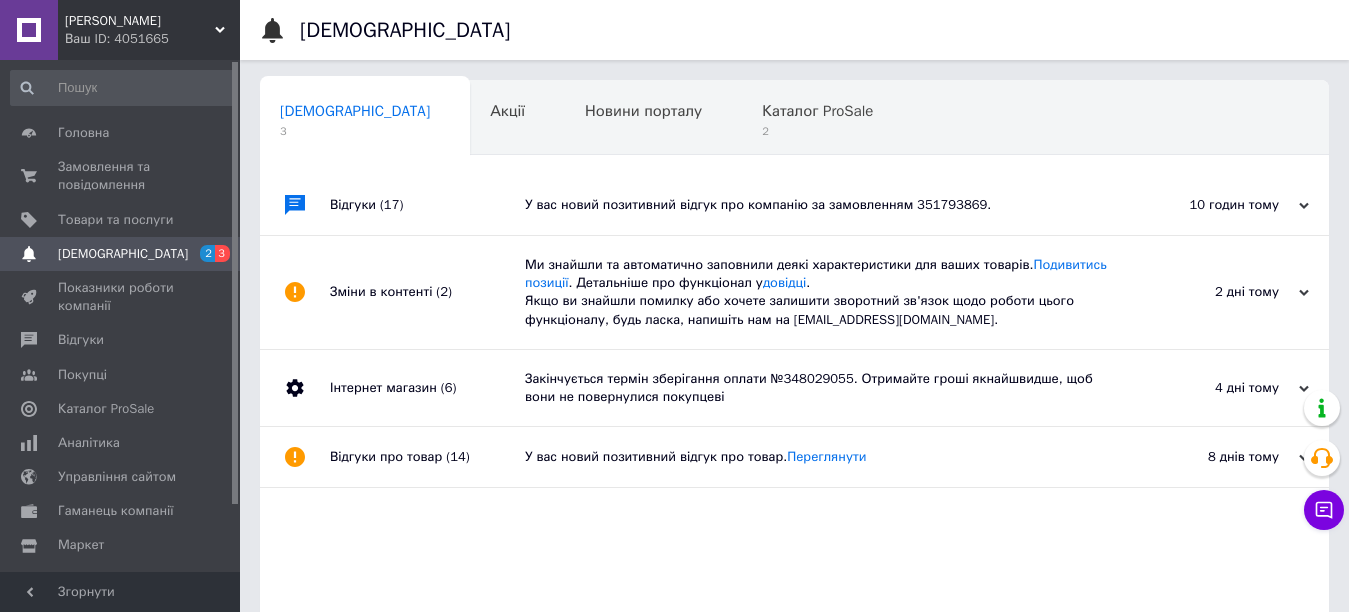 click on "У вас новий позитивний відгук про компанію за замовленням 351793869." at bounding box center (817, 205) 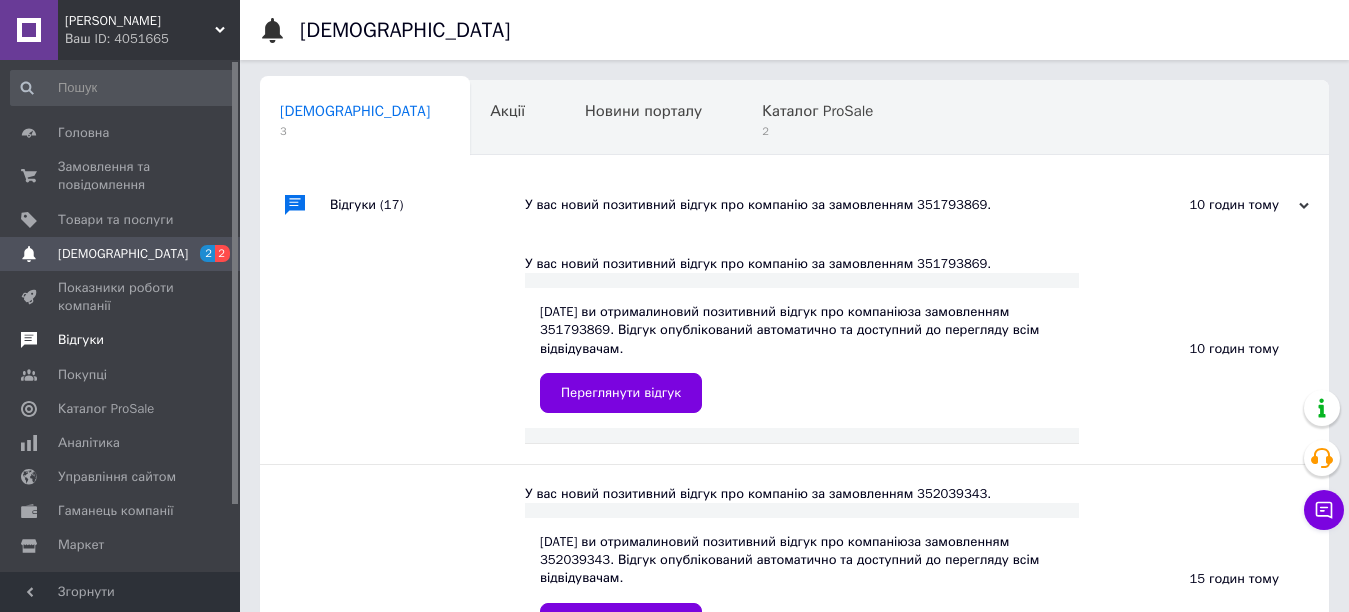 click on "Відгуки" at bounding box center (81, 340) 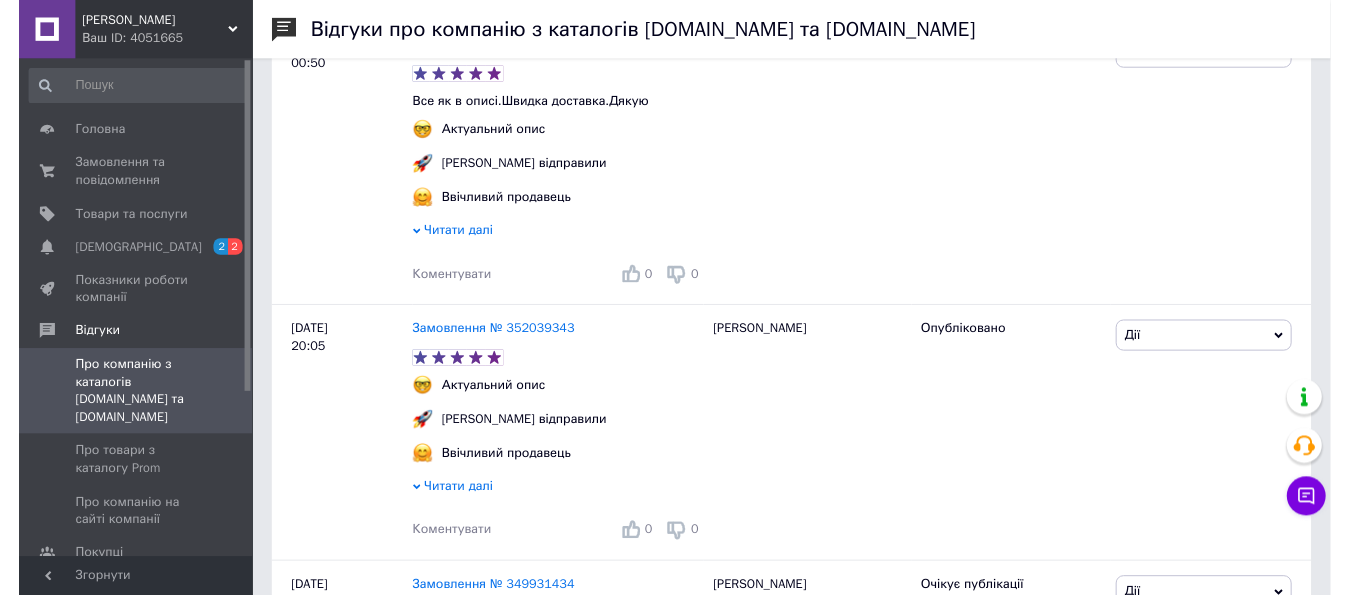 scroll, scrollTop: 413, scrollLeft: 0, axis: vertical 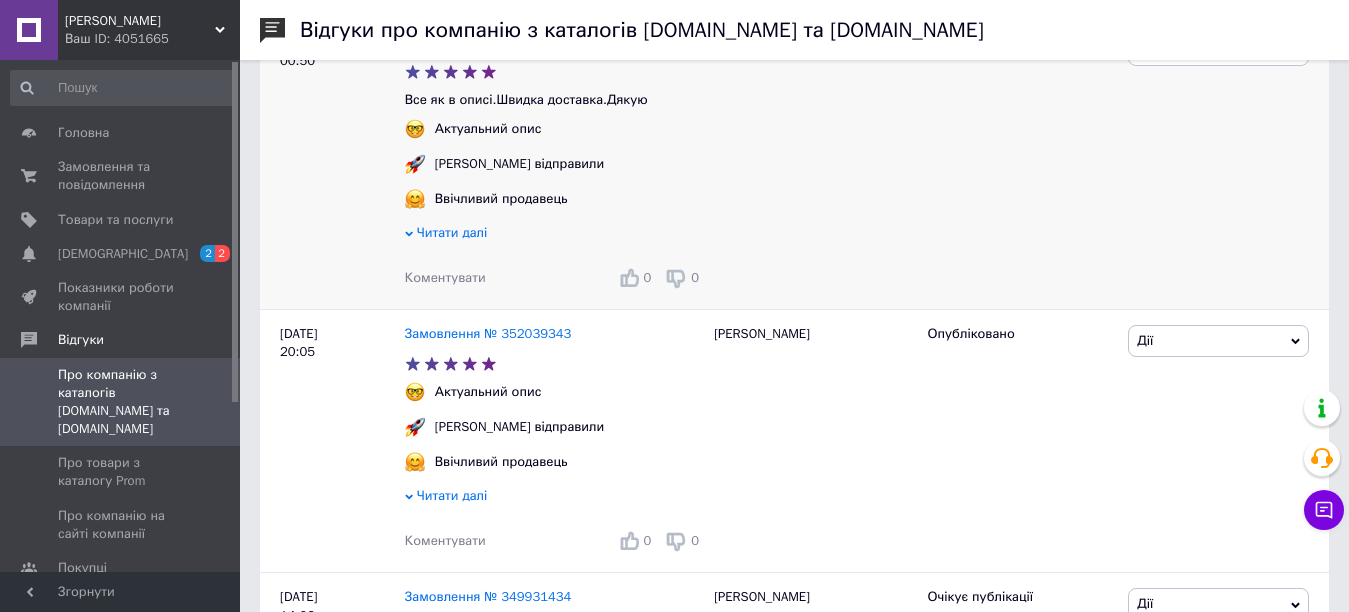 click on "Коментувати" at bounding box center [445, 277] 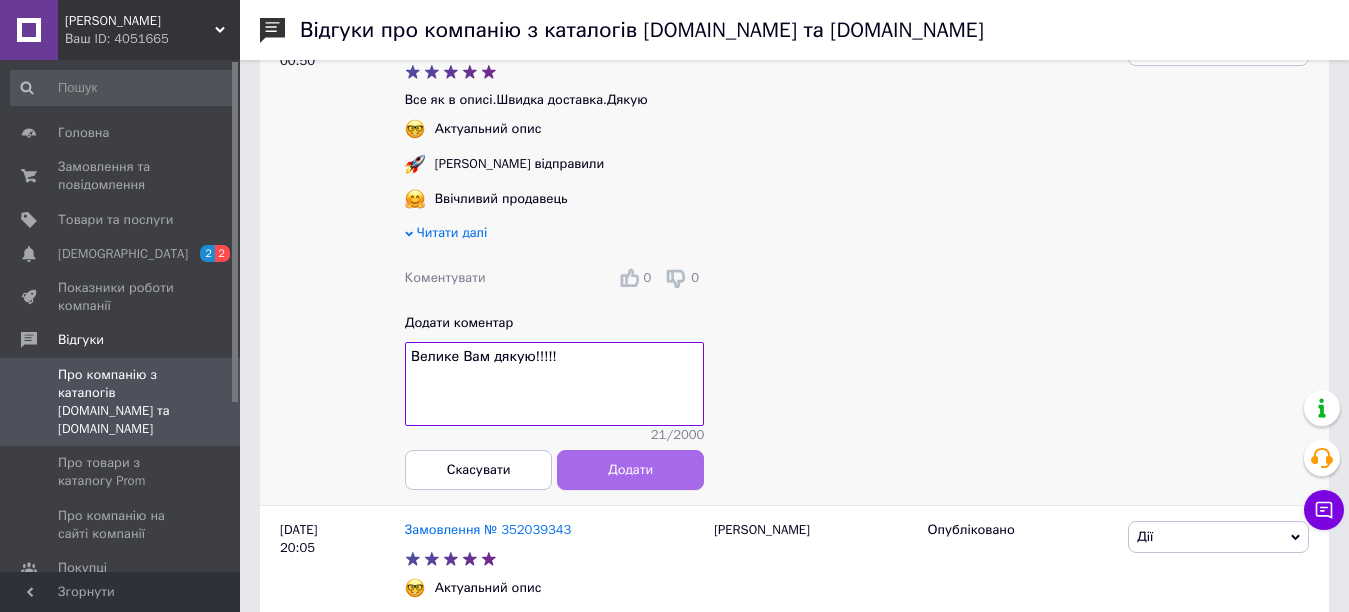type on "Велике Вам дякую!!!!!" 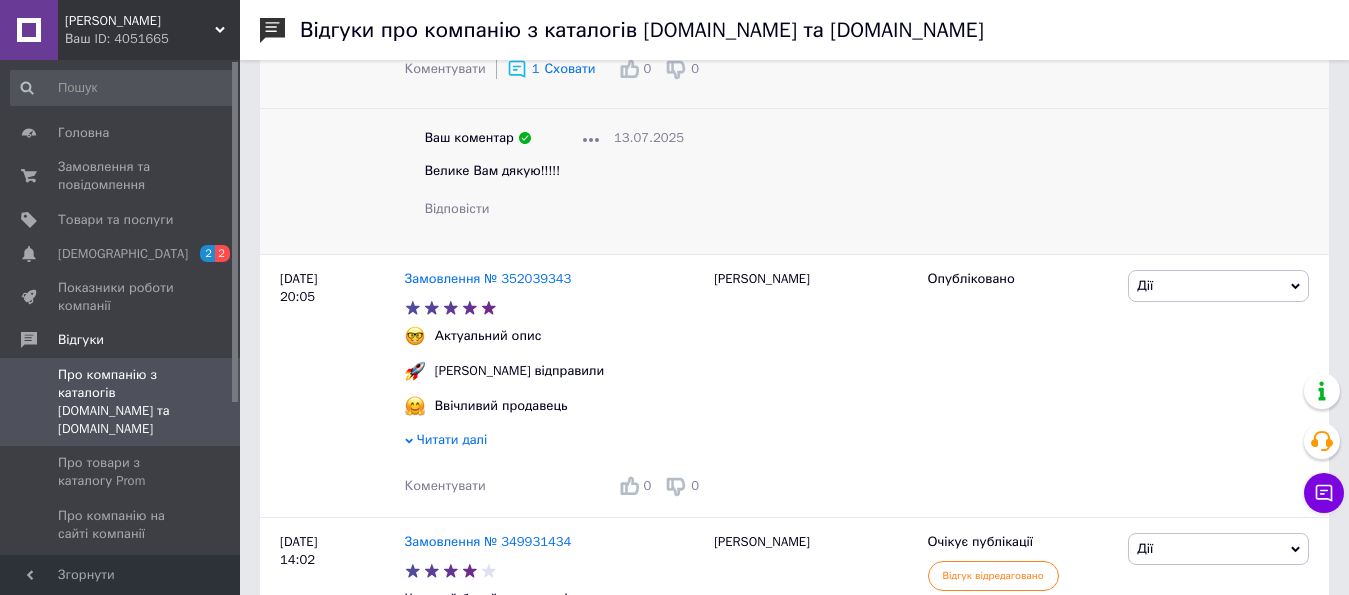 scroll, scrollTop: 666, scrollLeft: 0, axis: vertical 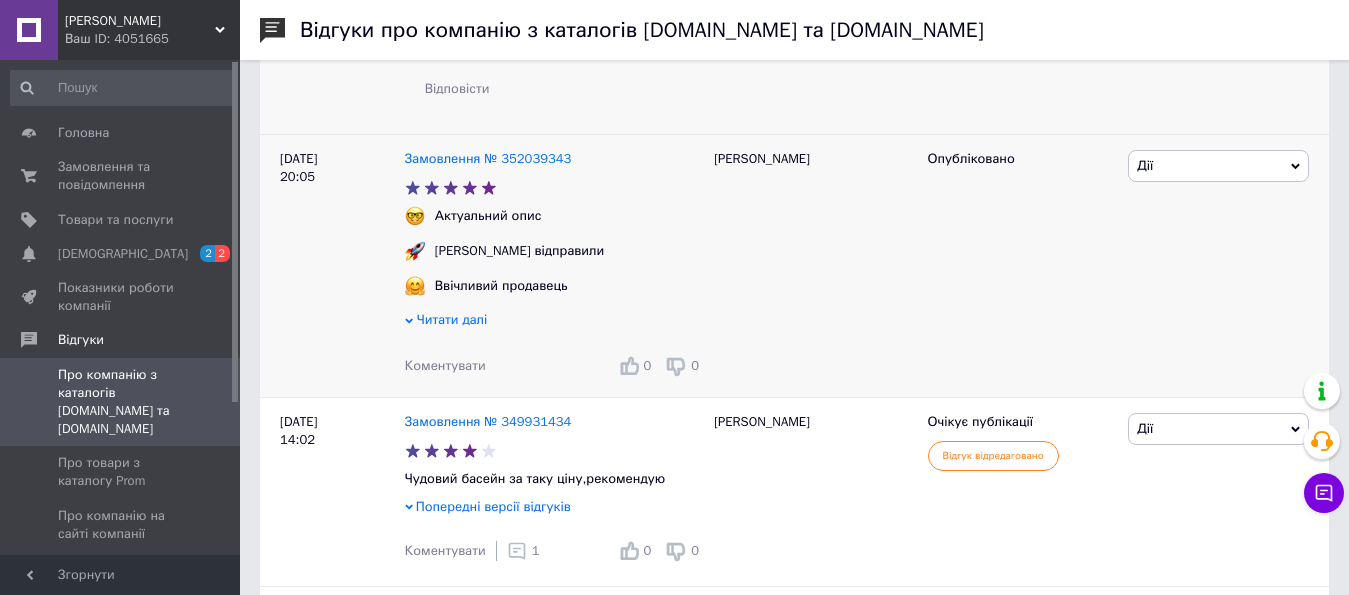 click on "Коментувати" at bounding box center [445, 365] 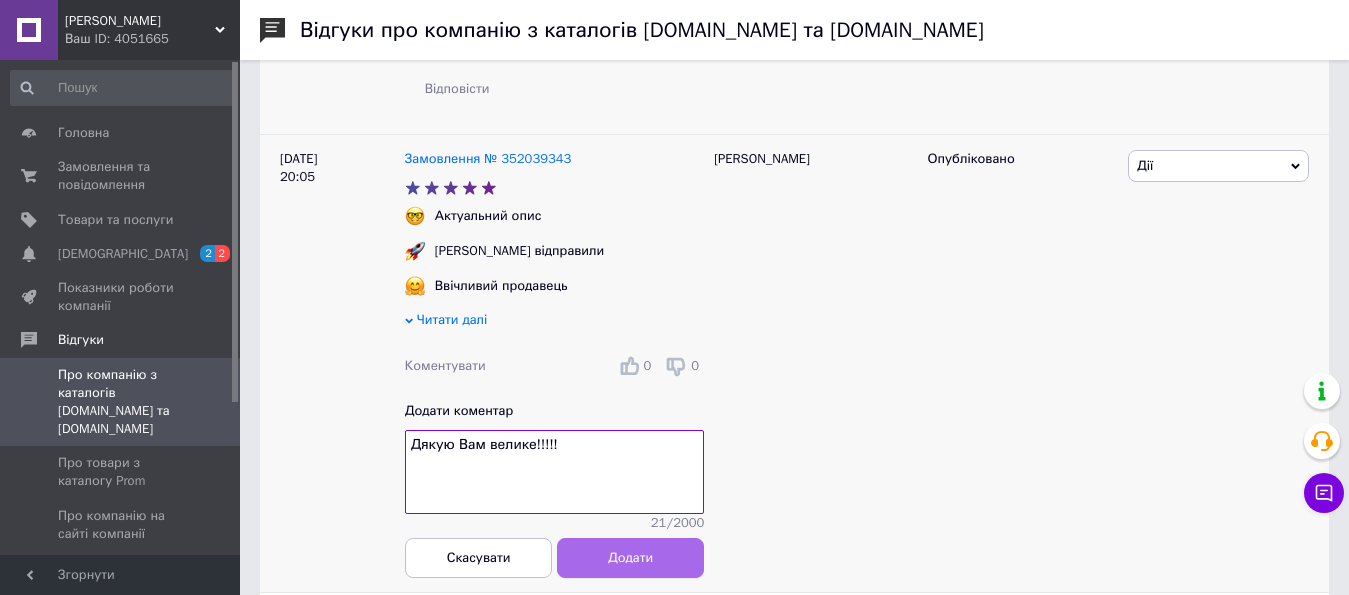 type on "Дякую Вам велике!!!!!" 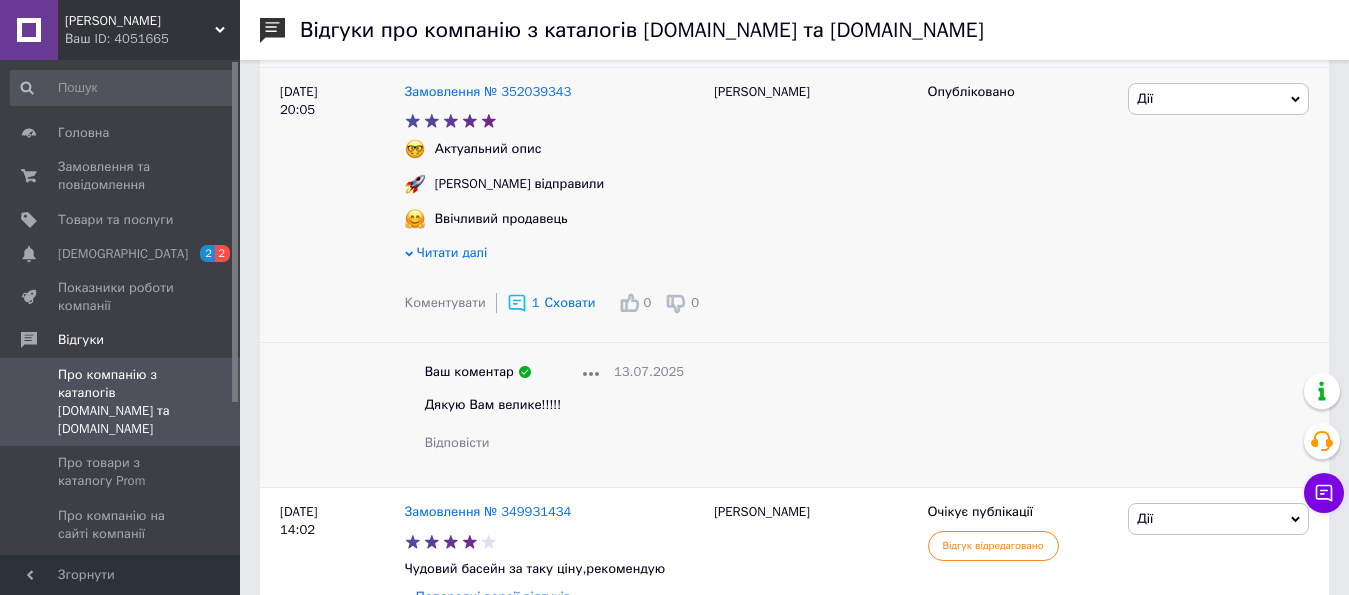 scroll, scrollTop: 879, scrollLeft: 0, axis: vertical 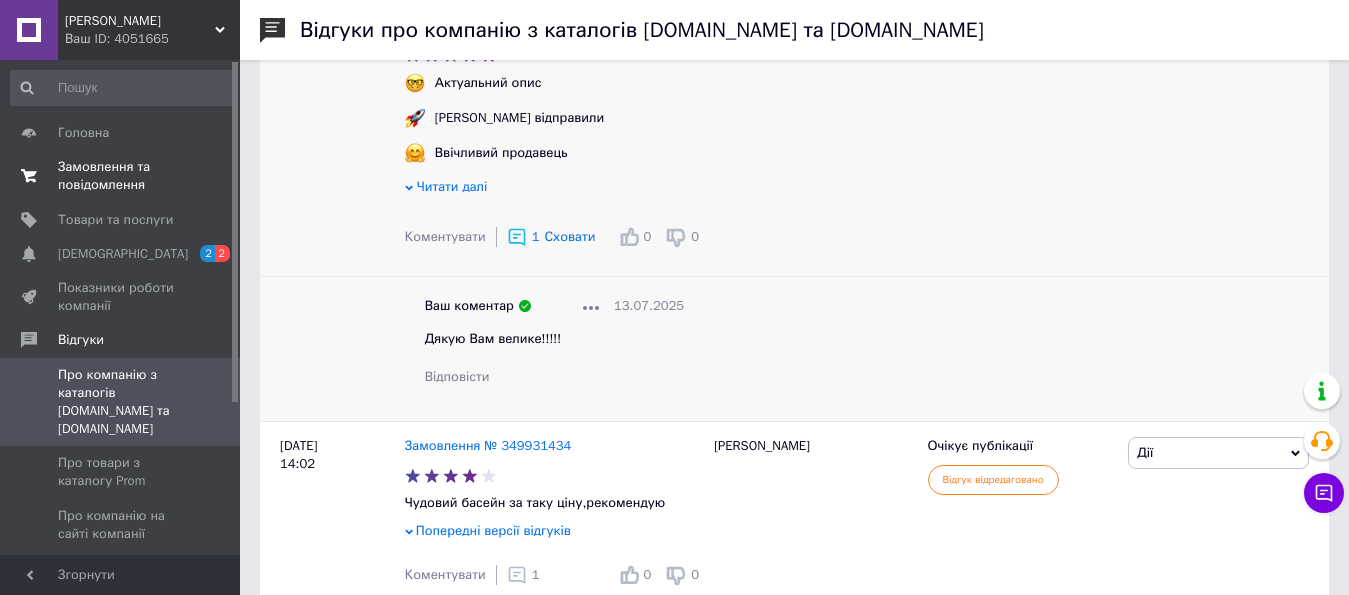 click on "Замовлення та повідомлення" at bounding box center (121, 176) 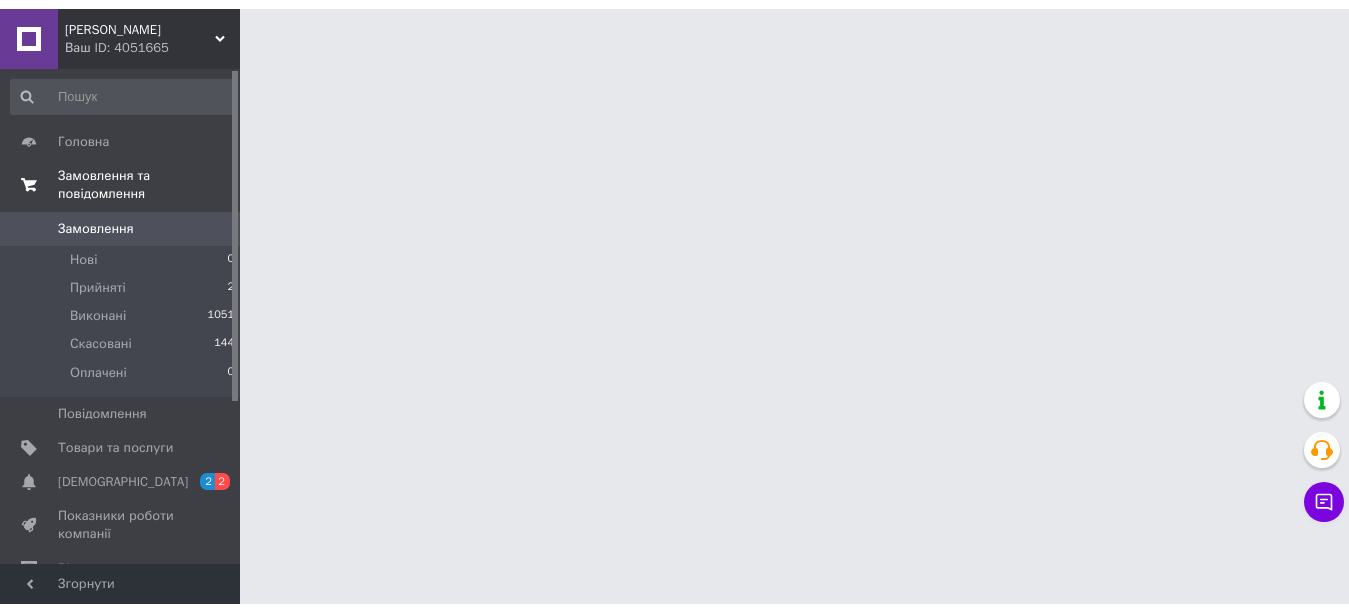 scroll, scrollTop: 0, scrollLeft: 0, axis: both 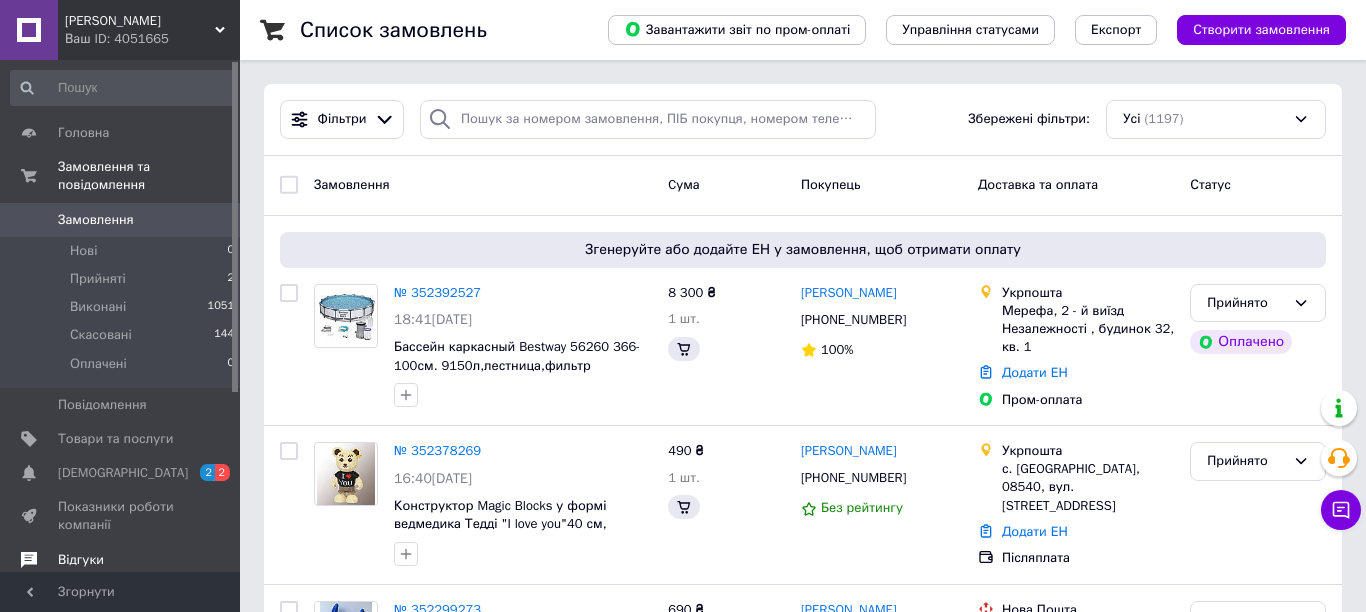 click on "Відгуки" at bounding box center (81, 560) 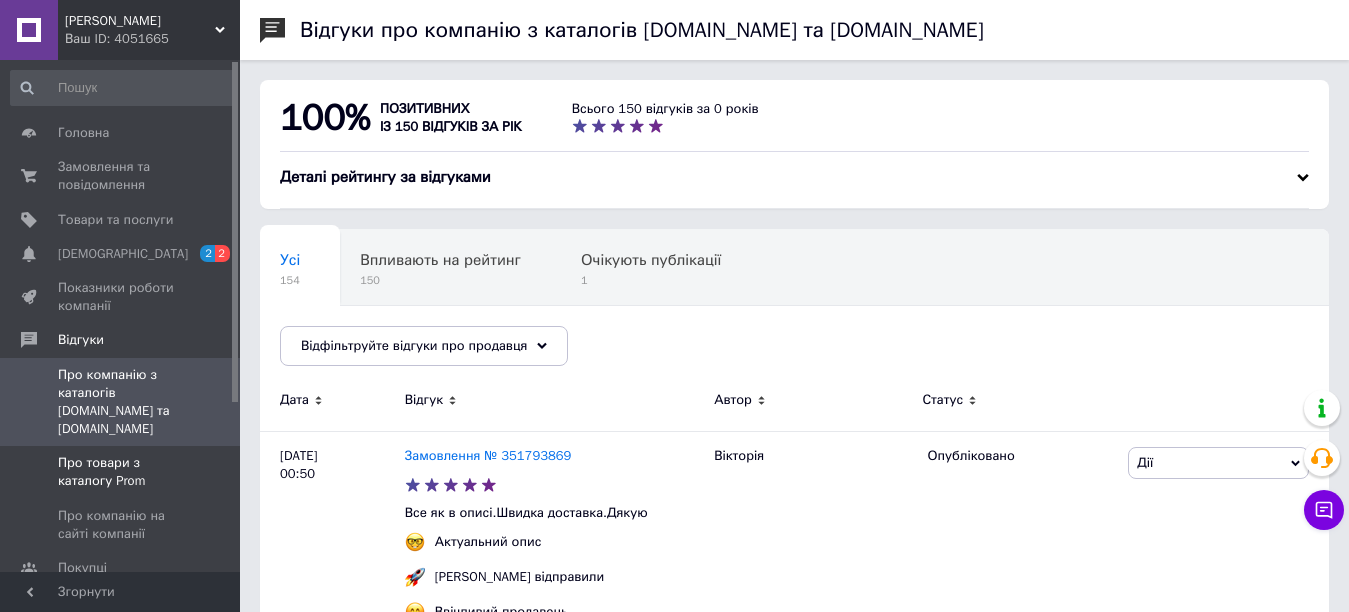 click on "Про товари з каталогу Prom" at bounding box center (121, 472) 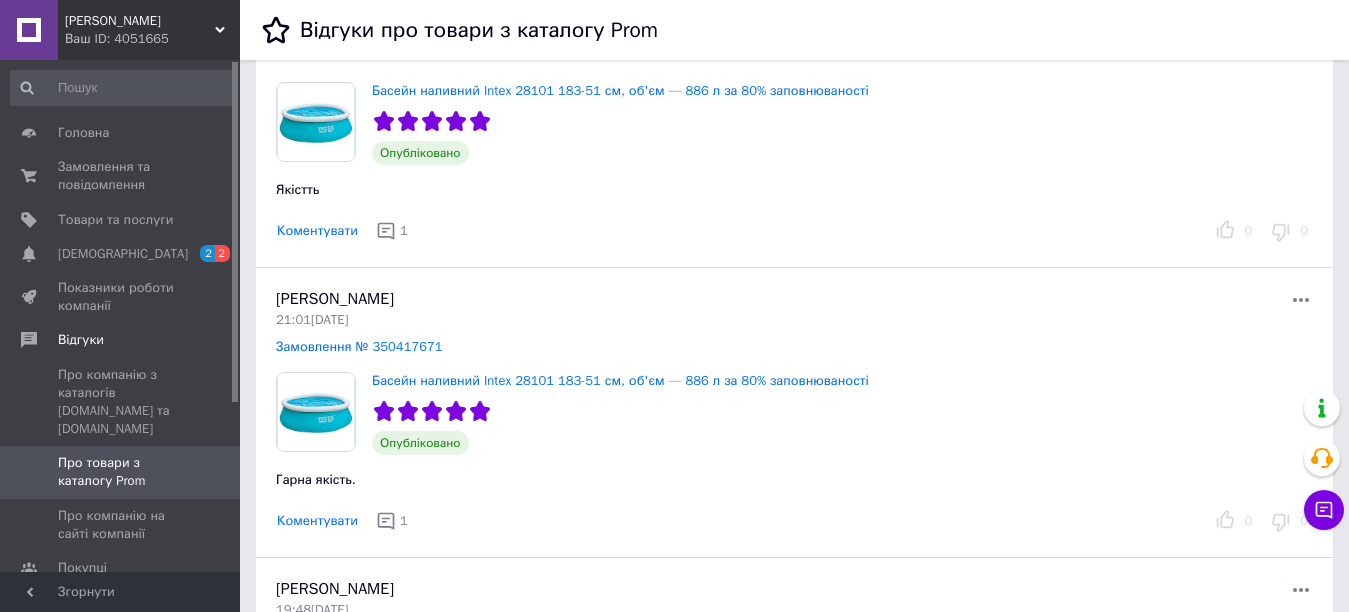 scroll, scrollTop: 253, scrollLeft: 0, axis: vertical 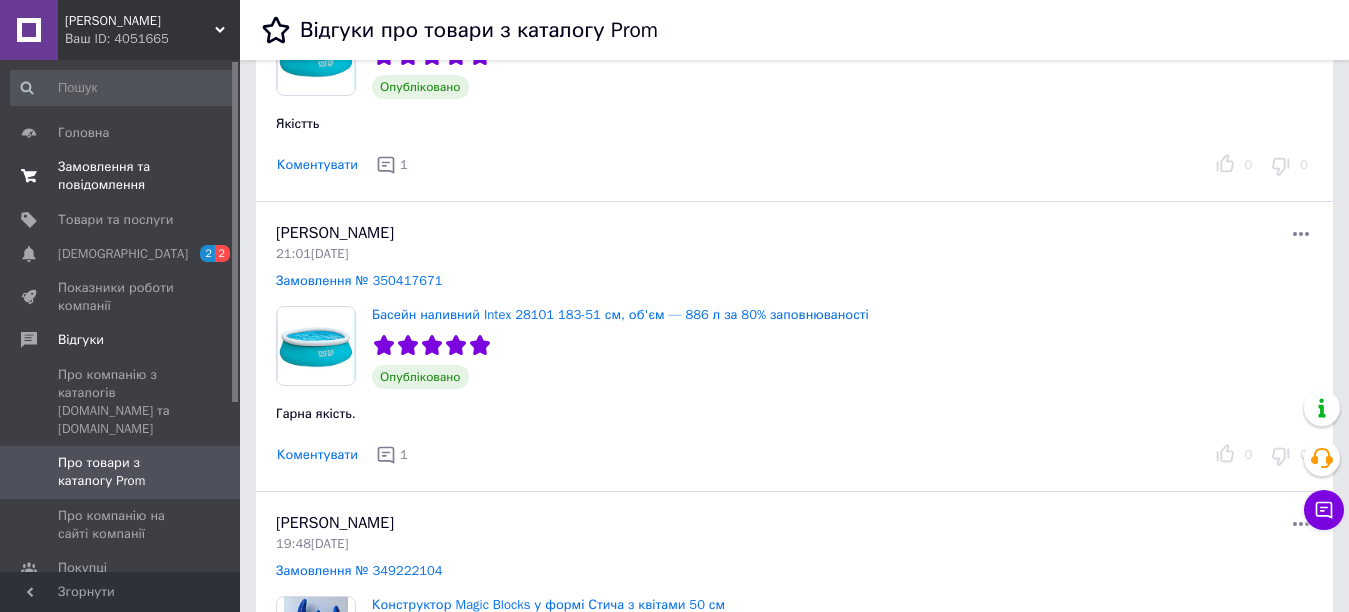 click on "Замовлення та повідомлення" at bounding box center (121, 176) 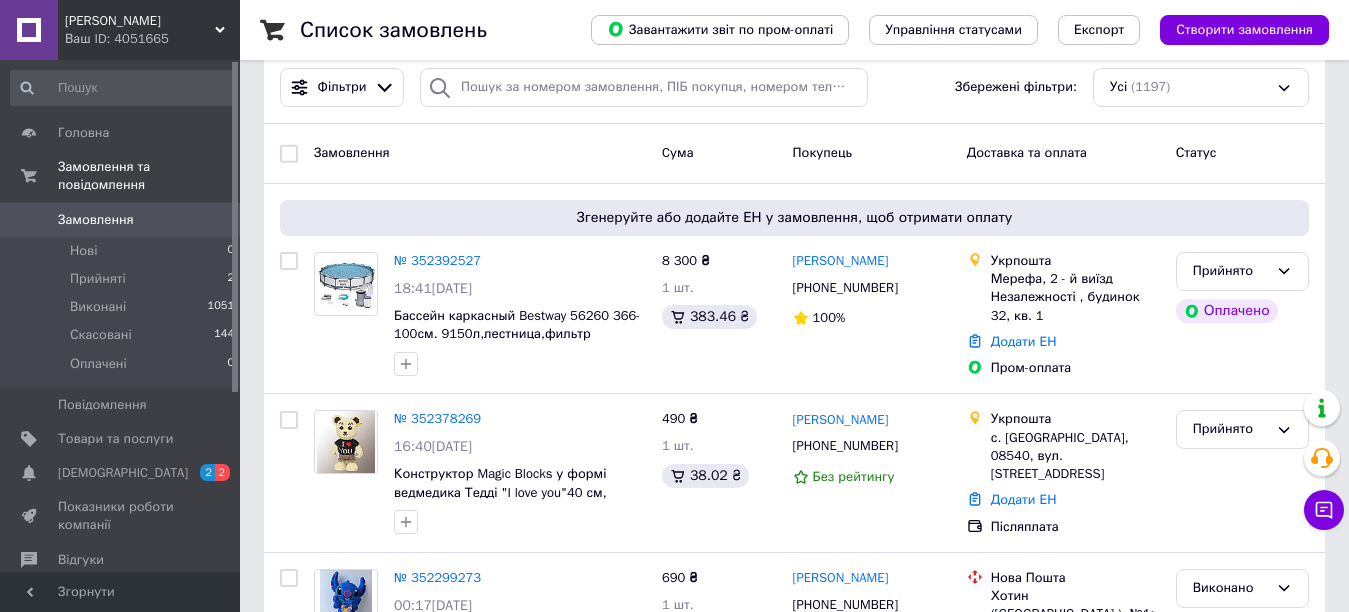 scroll, scrollTop: 226, scrollLeft: 0, axis: vertical 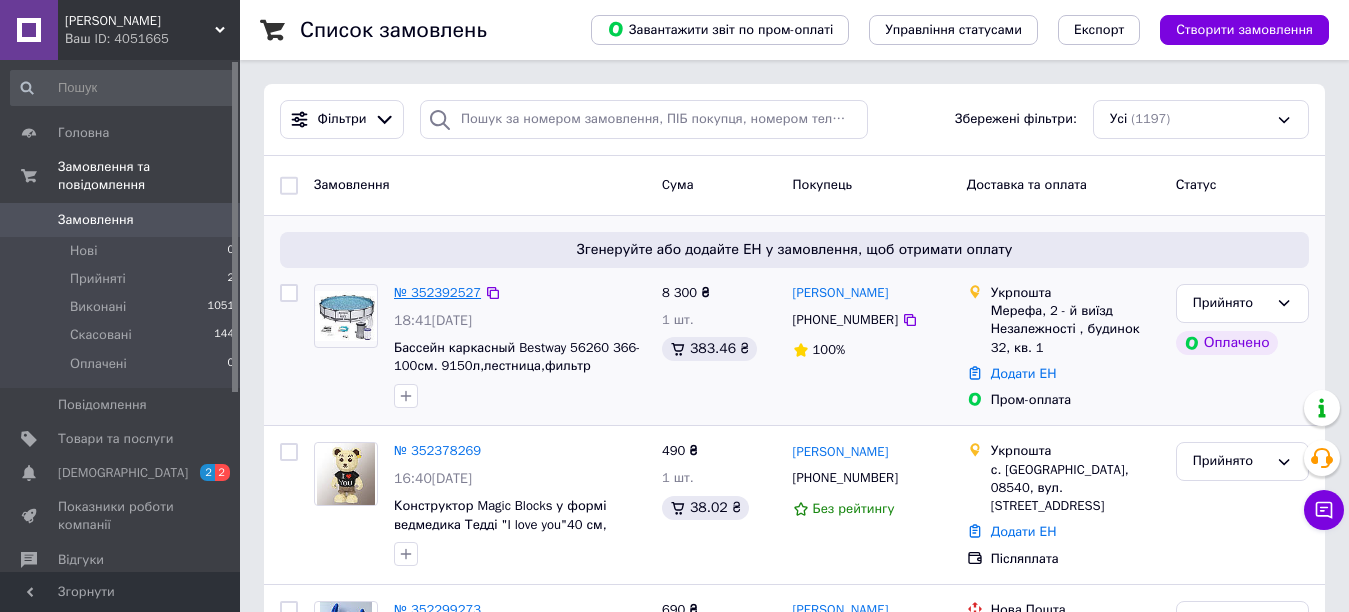 click on "№ 352392527" at bounding box center [437, 292] 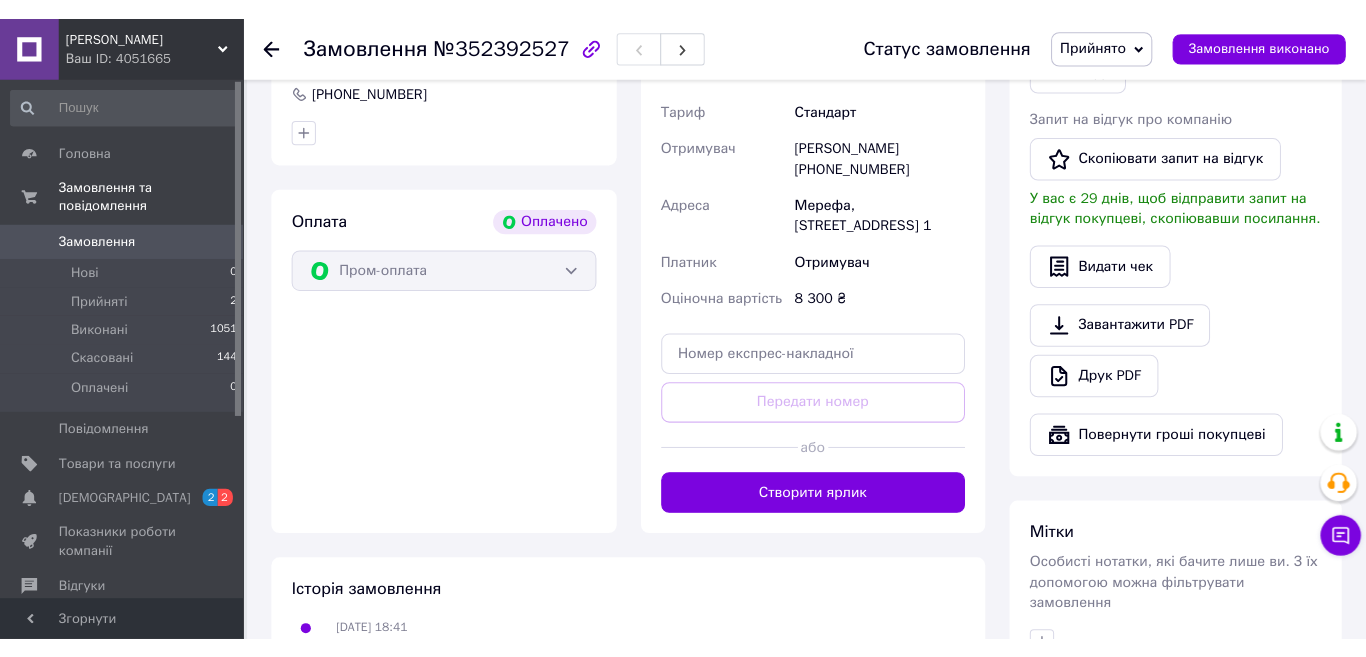 scroll, scrollTop: 1199, scrollLeft: 0, axis: vertical 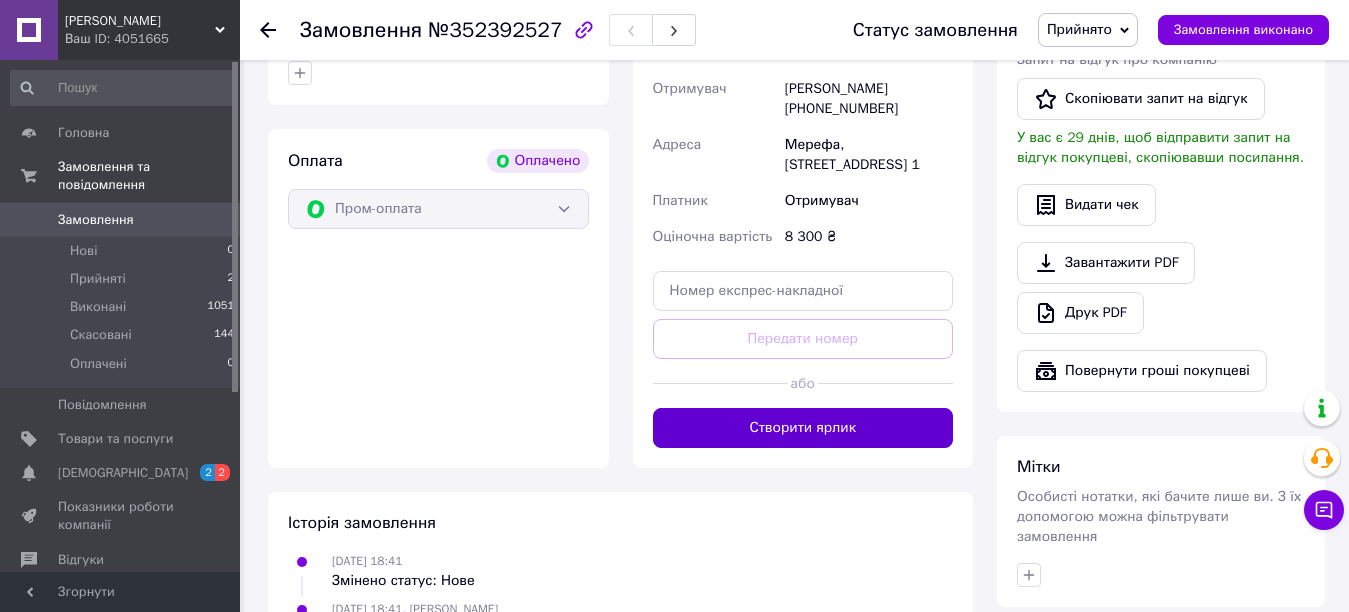 click on "Створити ярлик" at bounding box center (803, 428) 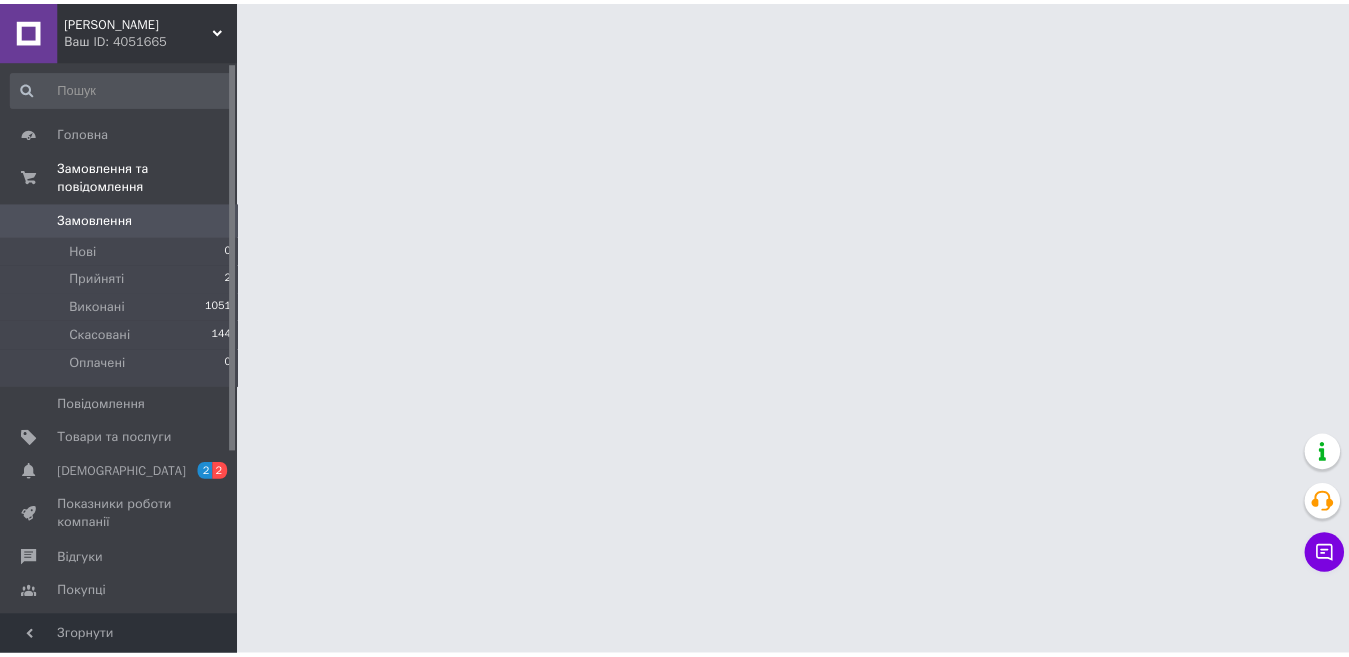 scroll, scrollTop: 0, scrollLeft: 0, axis: both 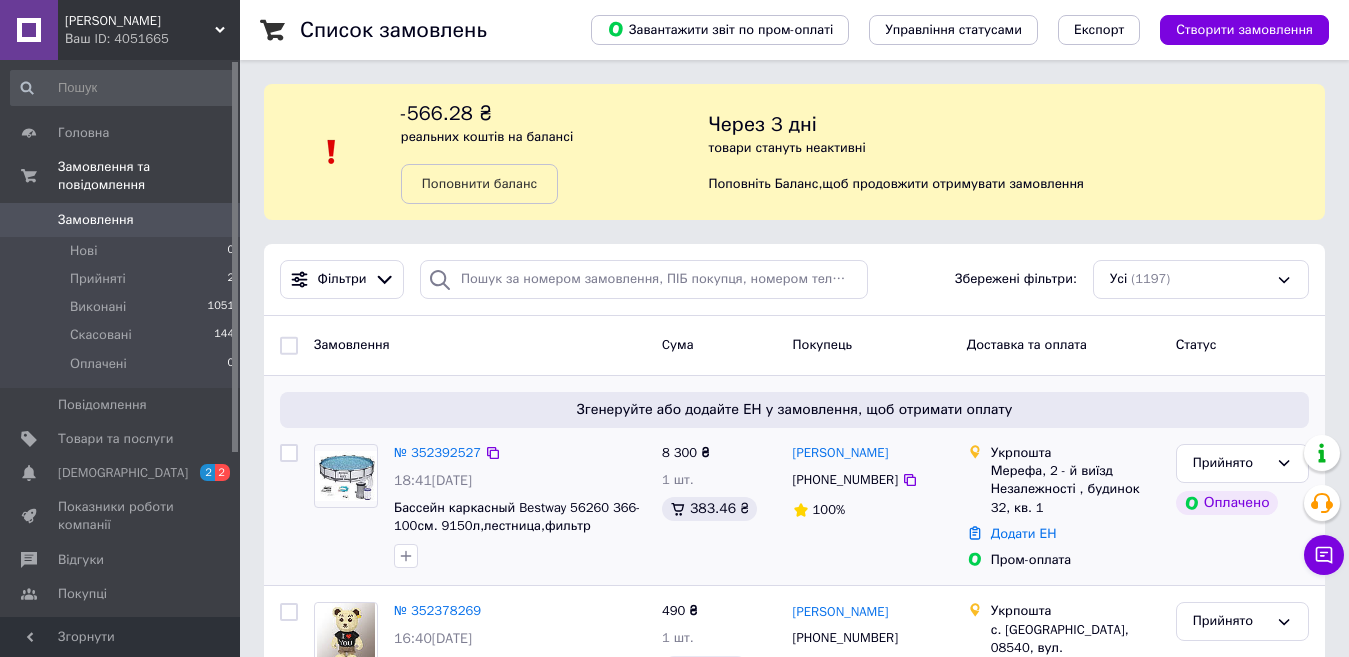 click at bounding box center [346, 476] 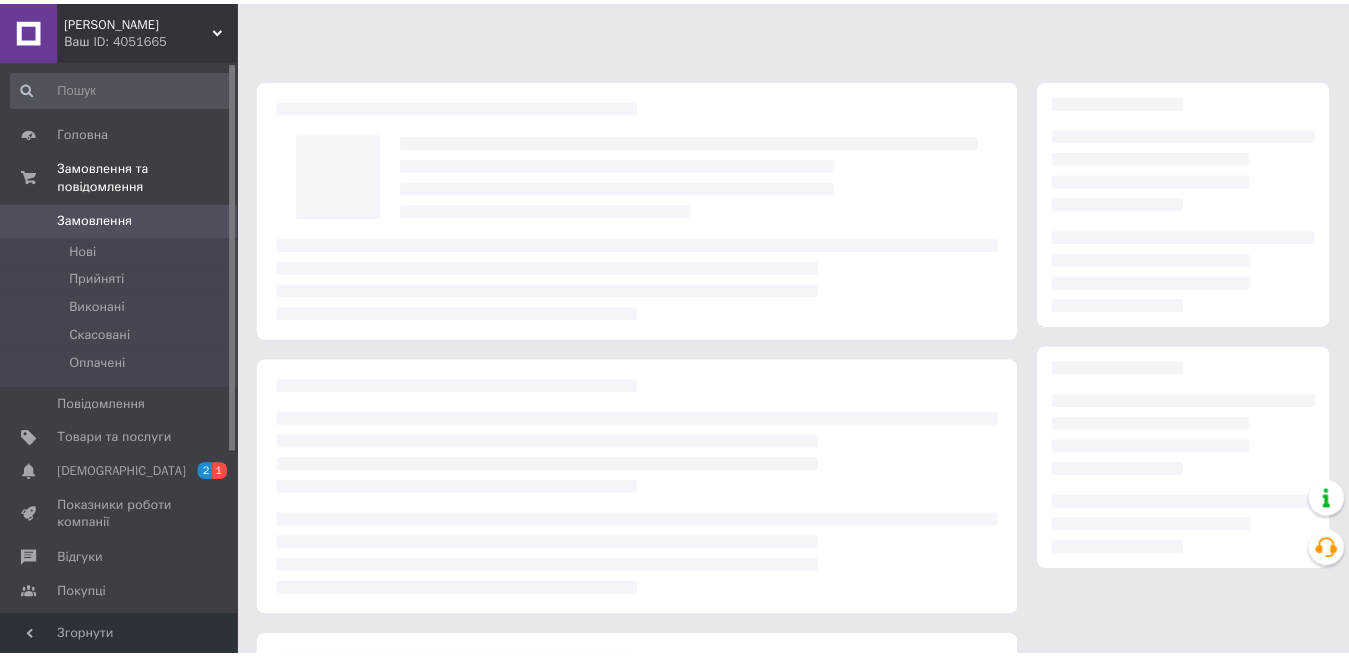 scroll, scrollTop: 0, scrollLeft: 0, axis: both 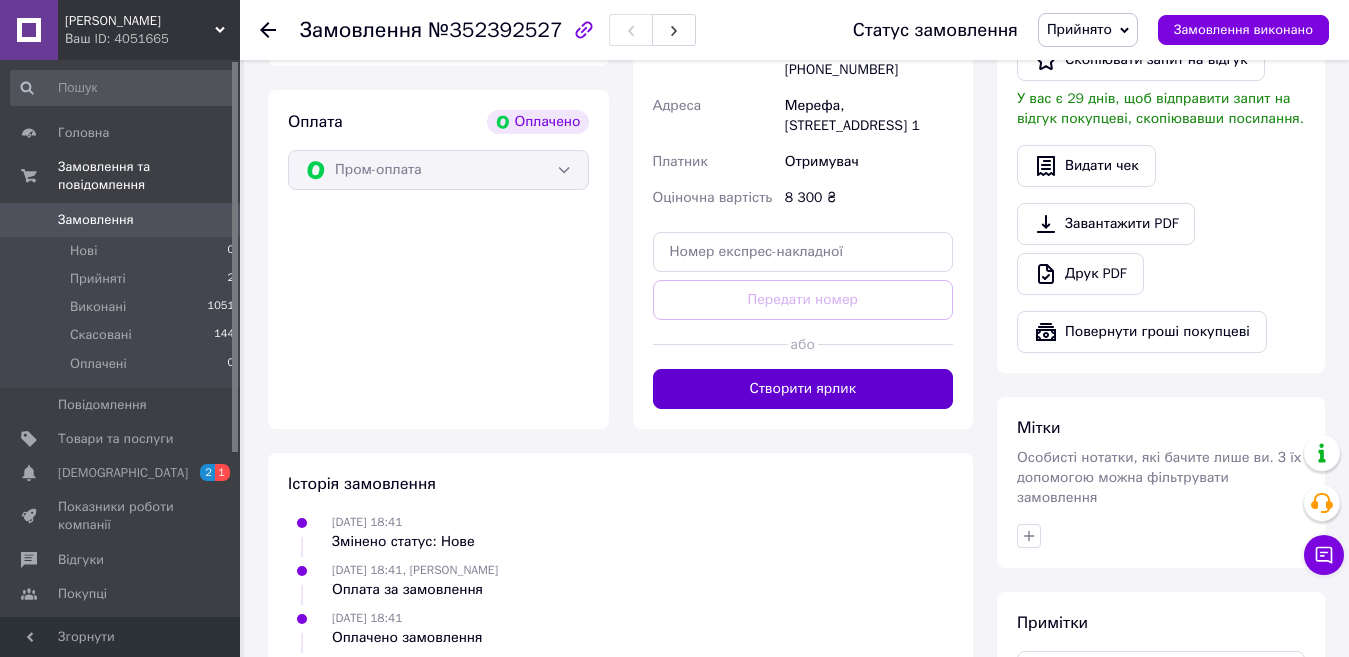 click on "Створити ярлик" at bounding box center (803, 389) 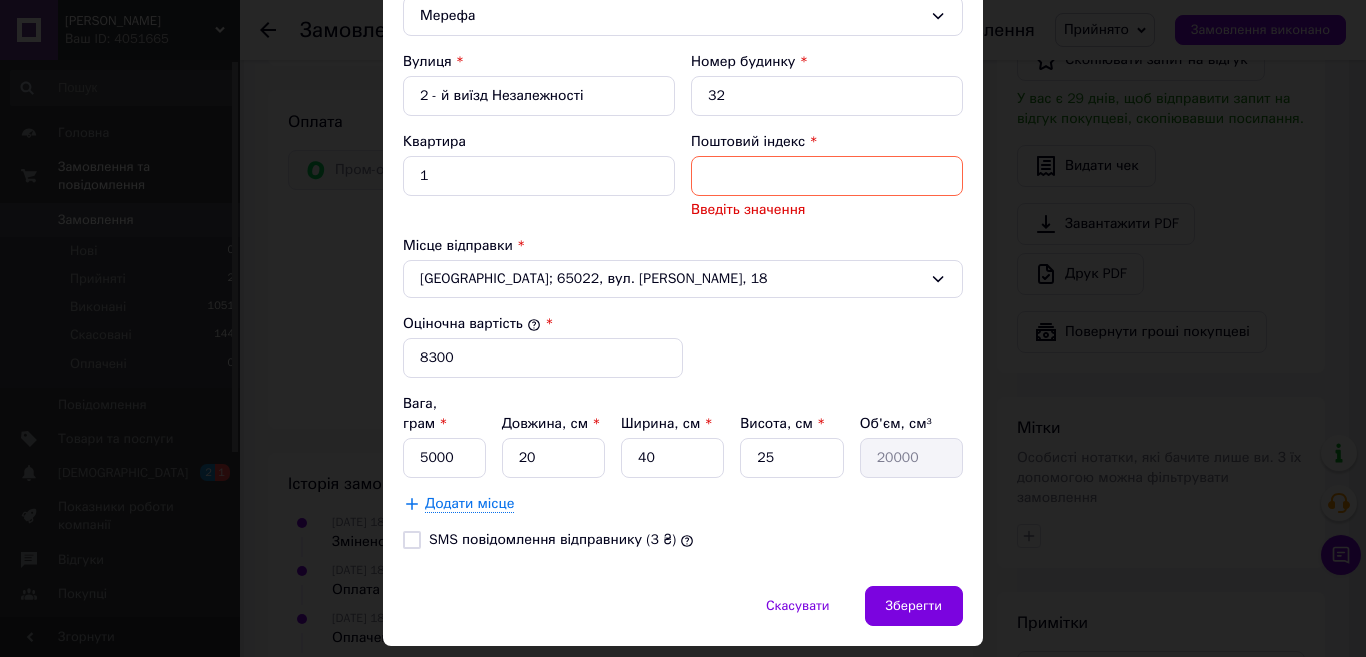 scroll, scrollTop: 698, scrollLeft: 0, axis: vertical 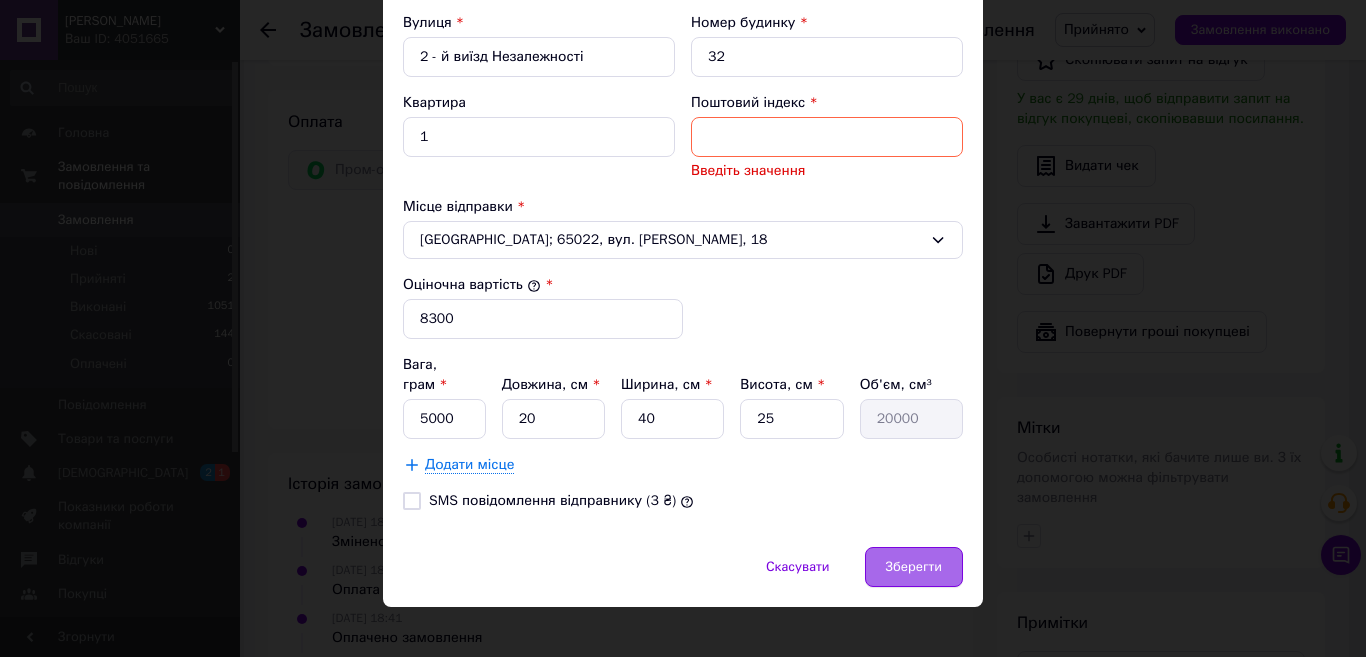 click on "Зберегти" at bounding box center (914, 567) 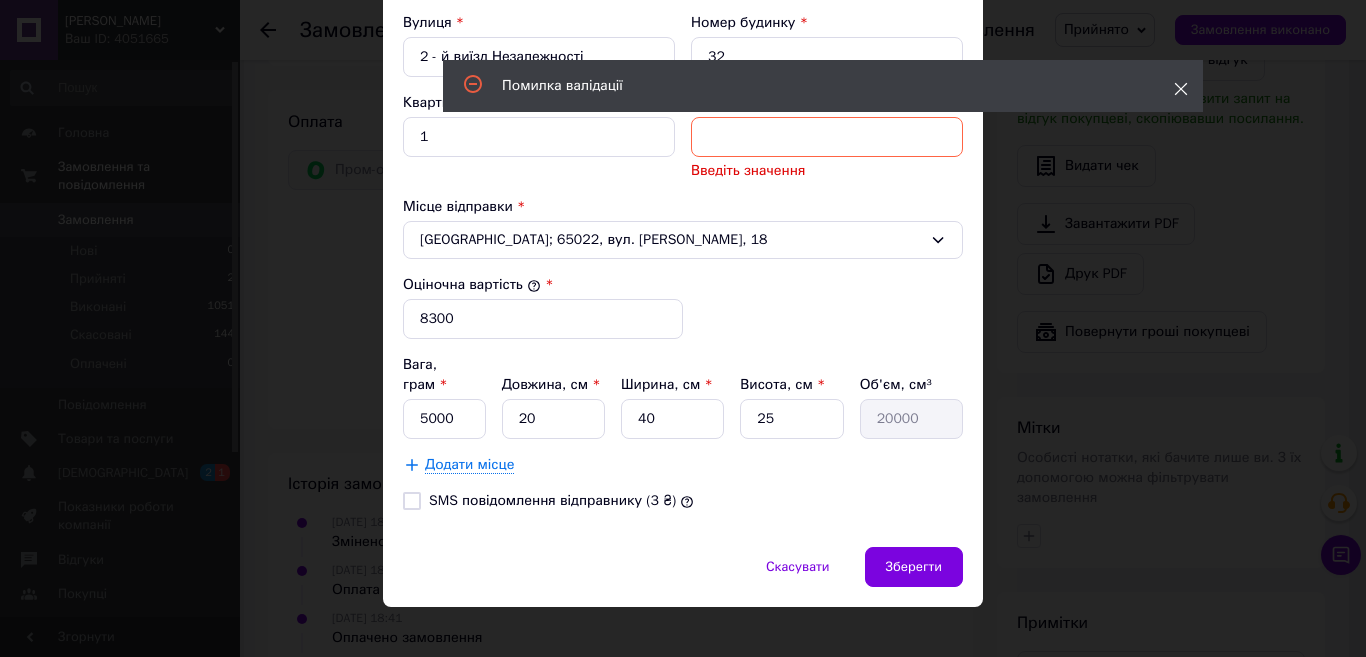 click 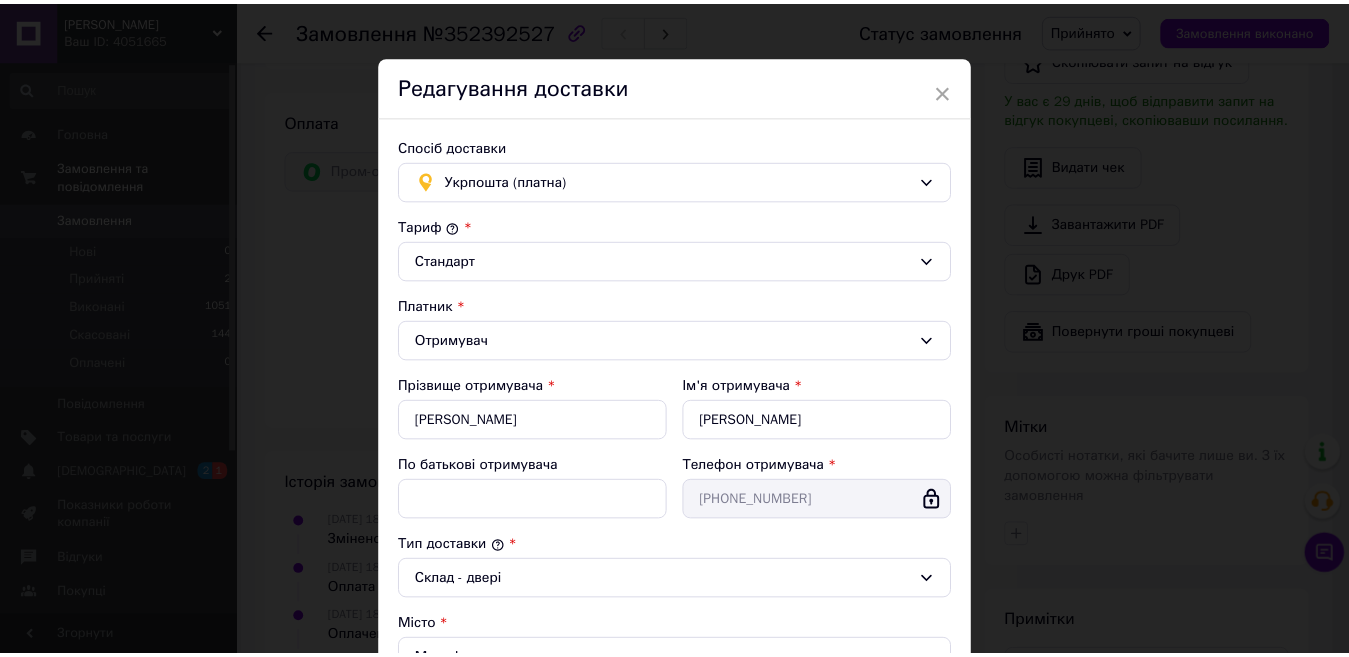 scroll, scrollTop: 0, scrollLeft: 0, axis: both 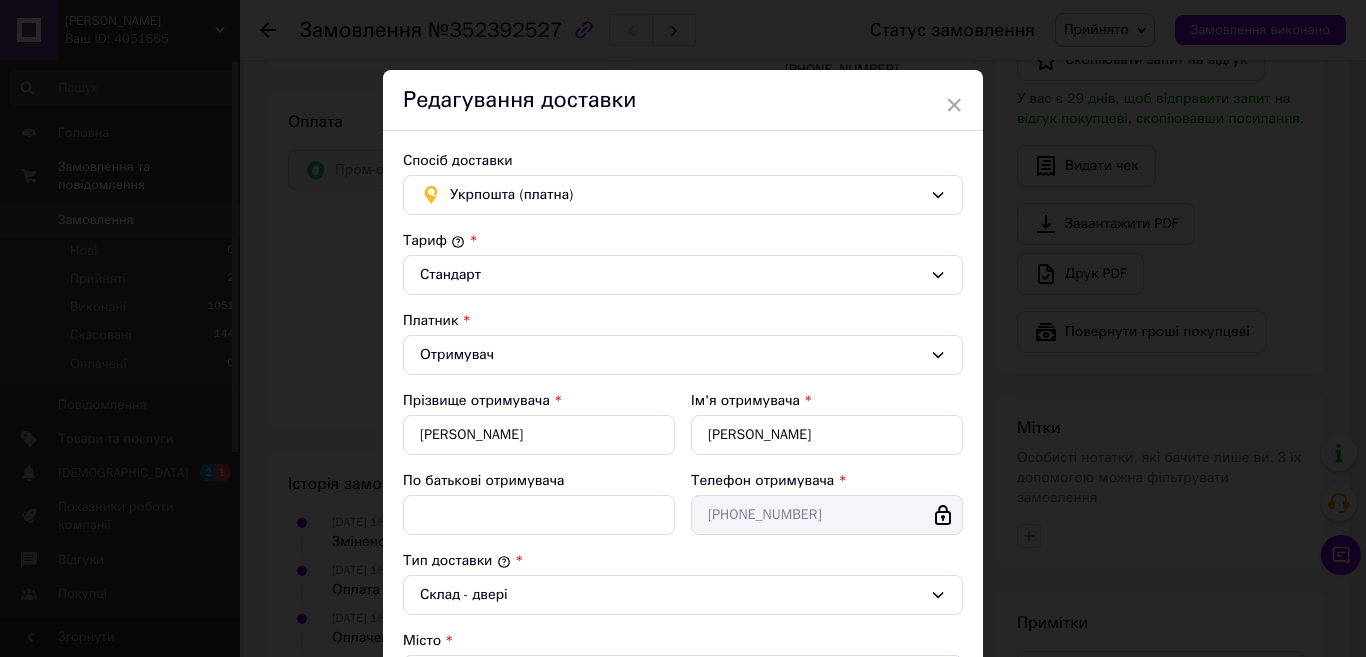 click on "× Редагування доставки Спосіб доставки Укрпошта (платна) Тариф     * Стандарт Платник   * Отримувач Прізвище отримувача   * Євсюкова-Анохіна Ім'я отримувача   * Олександра По батькові отримувача Телефон отримувача   * +380996360140 Тип доставки     * Склад - двері Місто Мерефа Вулиця   * 2 - й виїзд Незалежності Номер будинку   * 32 Квартира 1 Поштовий індекс   * Введіть значення Місце відправки   * Одеса; 65022, вул. Олексія Вадатурського, 18 Оціночна вартість     * 8300 Вага, грам   * 5000 Довжина, см   * 20 Ширина, см   * 40 Висота, см   * 25 Об'єм, см³ 20000 Додати місце   Скасувати" at bounding box center (683, 328) 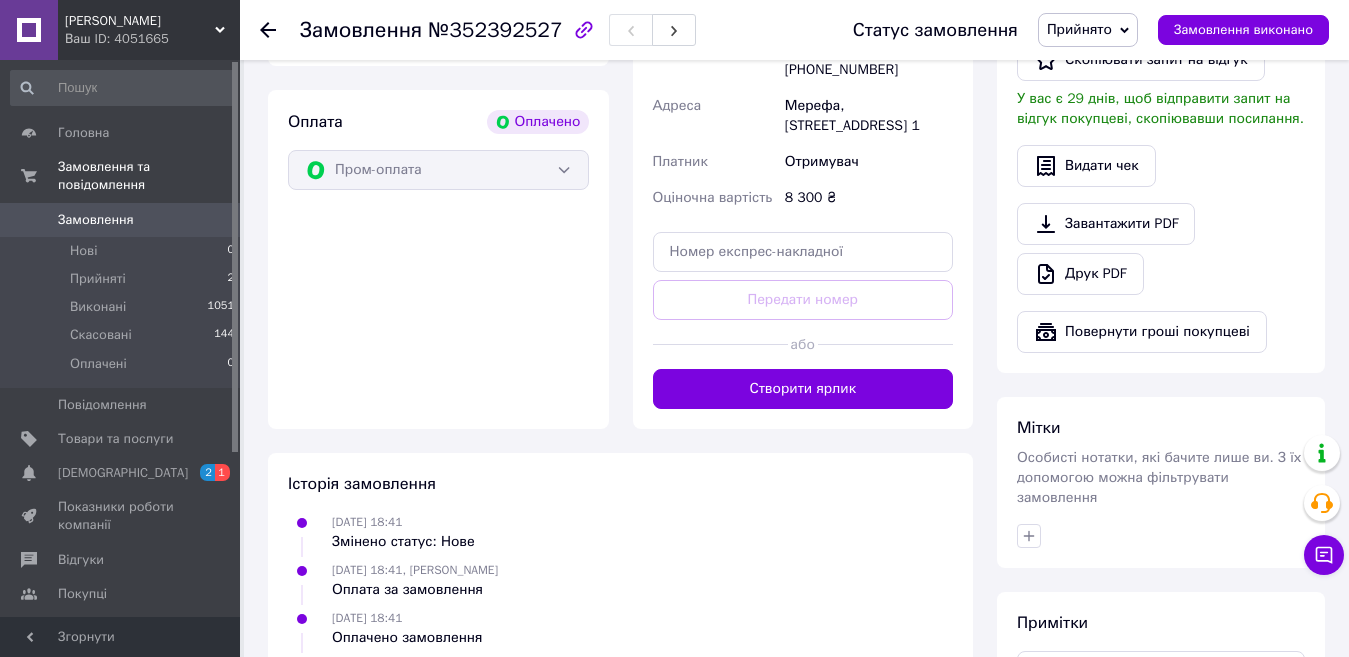 scroll, scrollTop: 663, scrollLeft: 0, axis: vertical 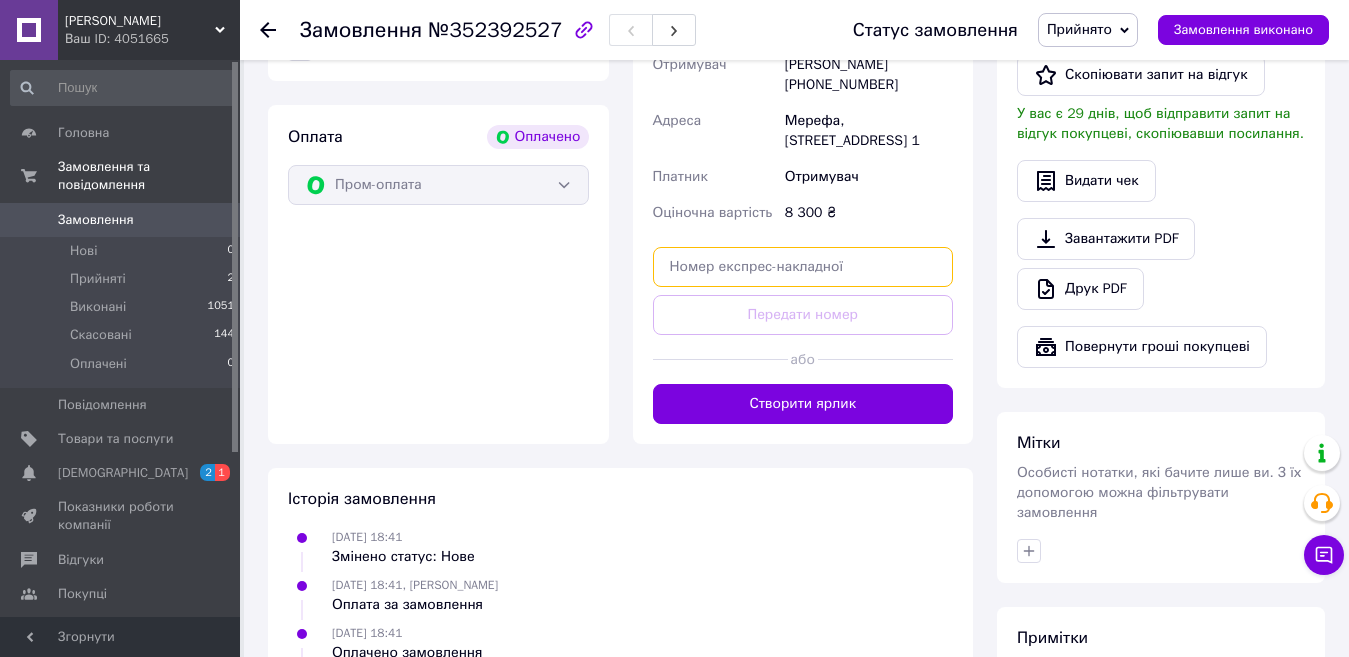click at bounding box center [803, 267] 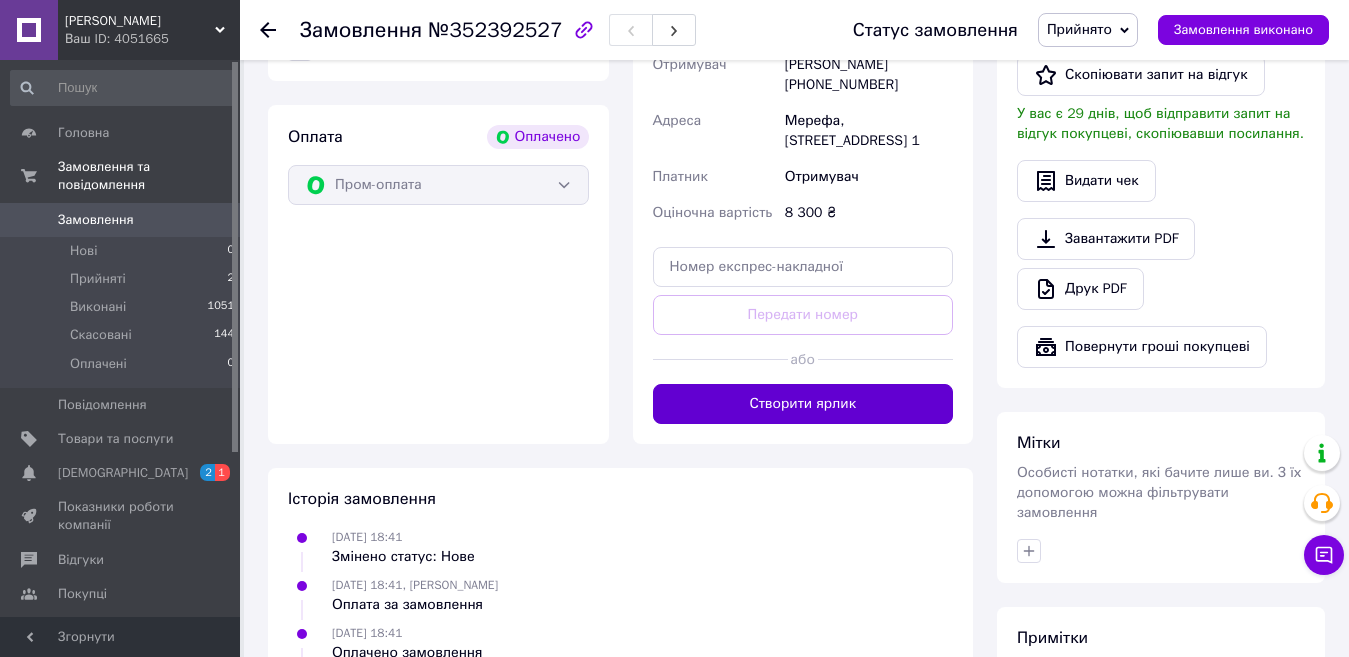 click on "Створити ярлик" at bounding box center [803, 404] 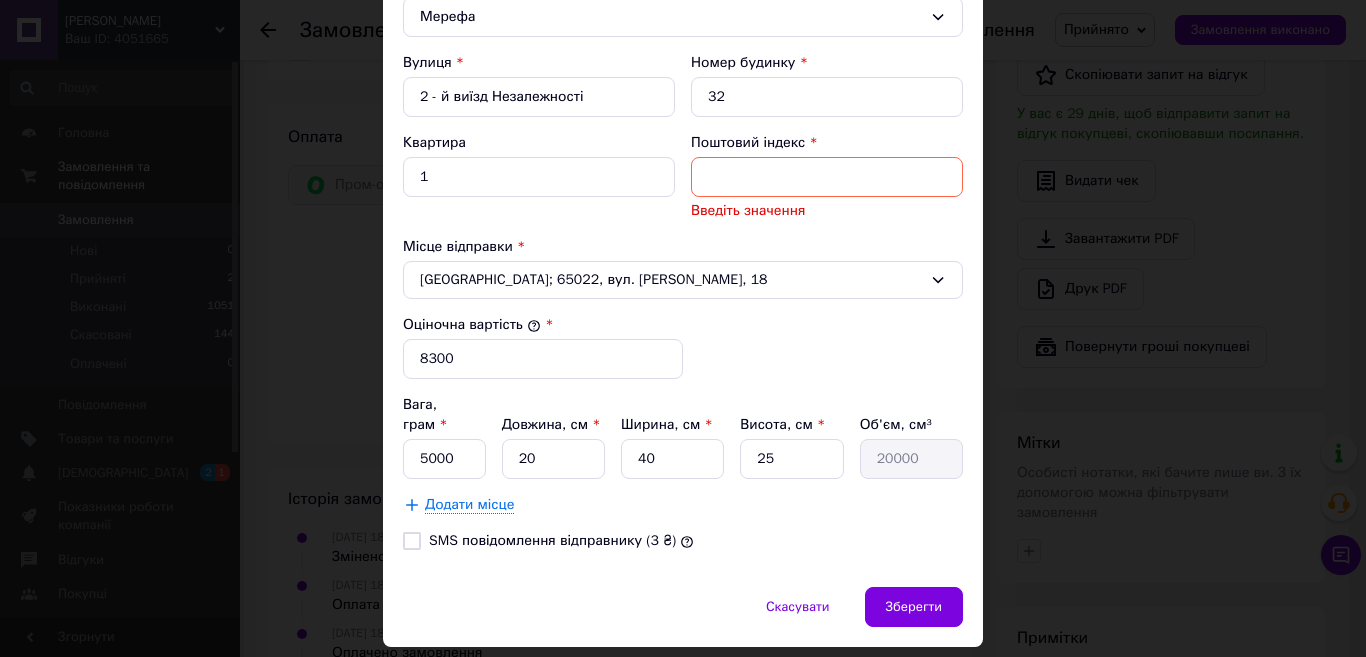 scroll, scrollTop: 698, scrollLeft: 0, axis: vertical 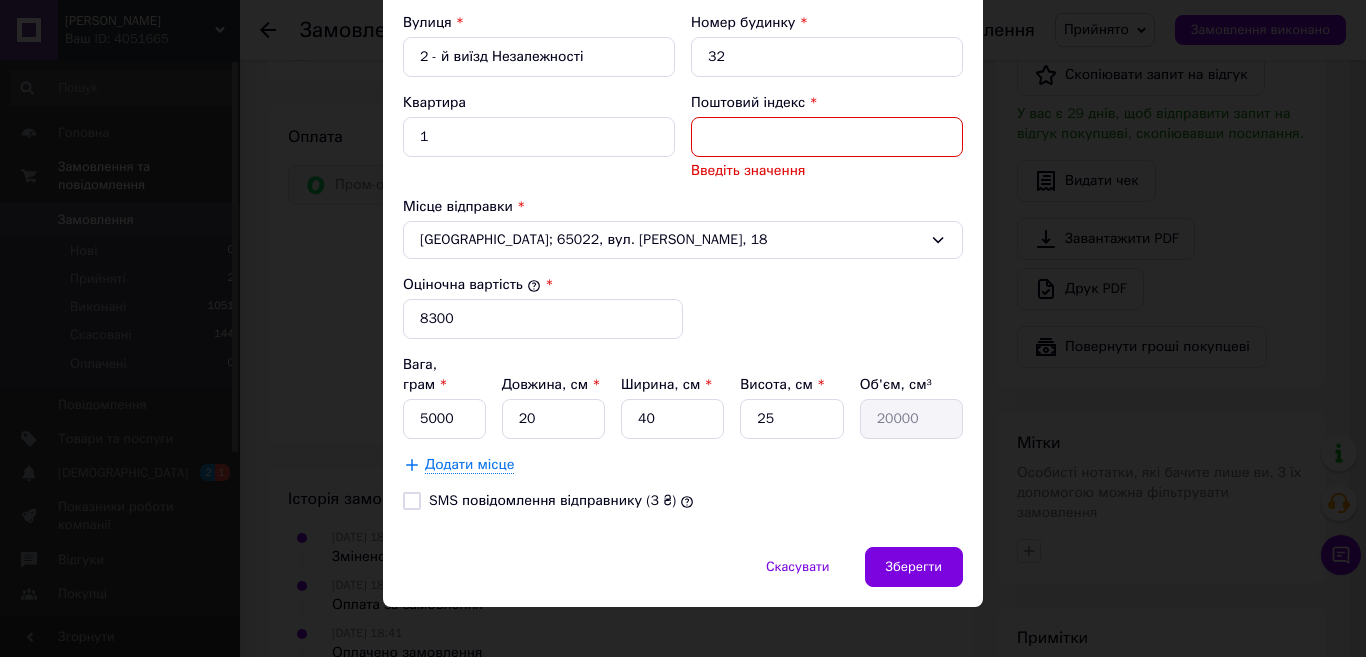 click on "Поштовий індекс" at bounding box center [827, 137] 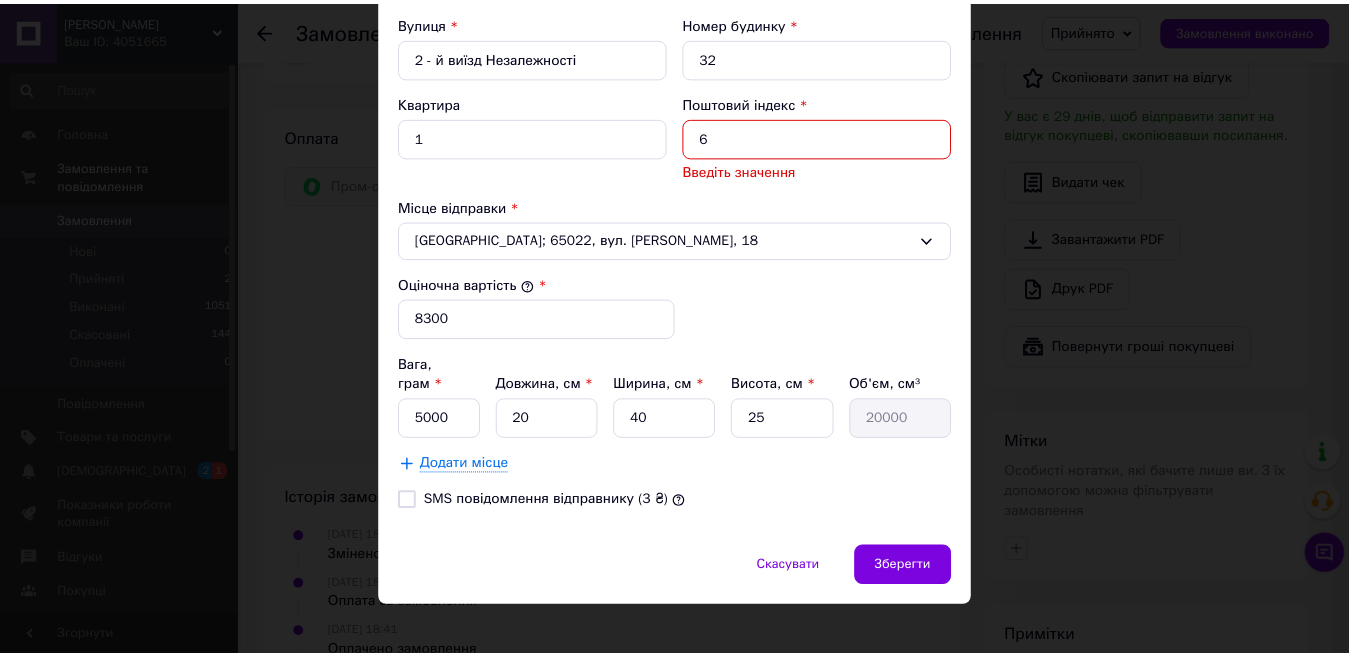scroll, scrollTop: 674, scrollLeft: 0, axis: vertical 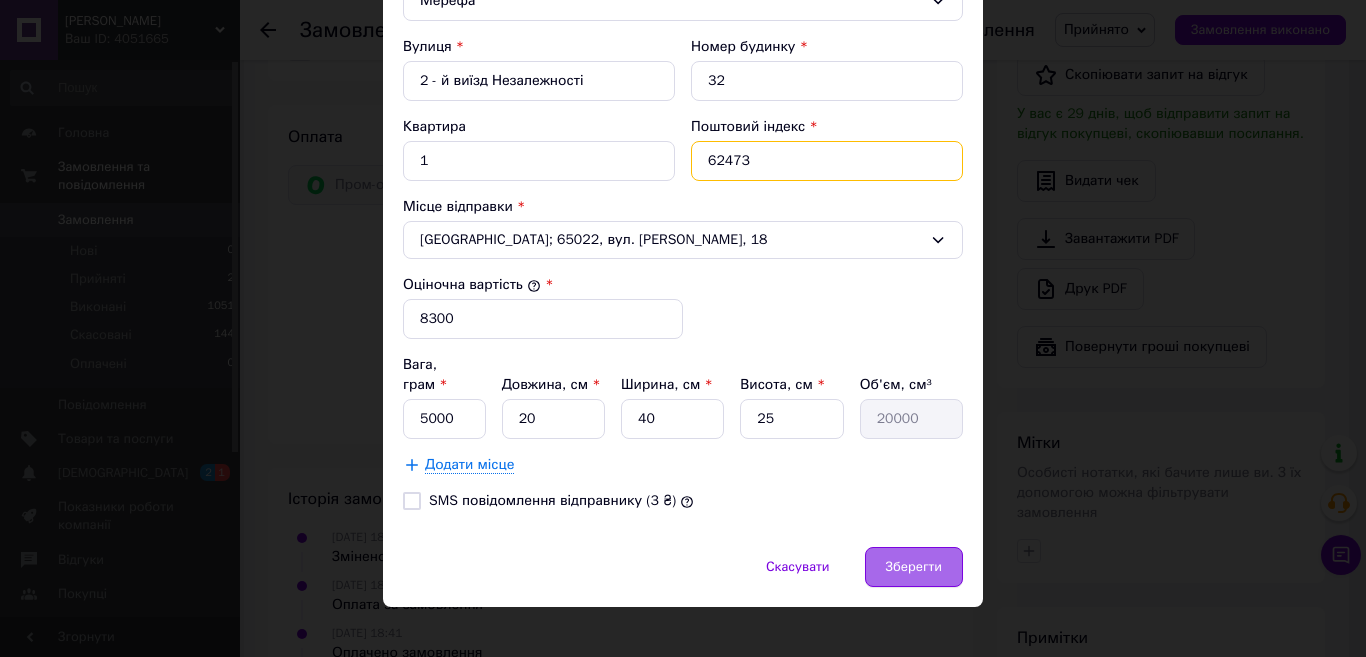 type on "62473" 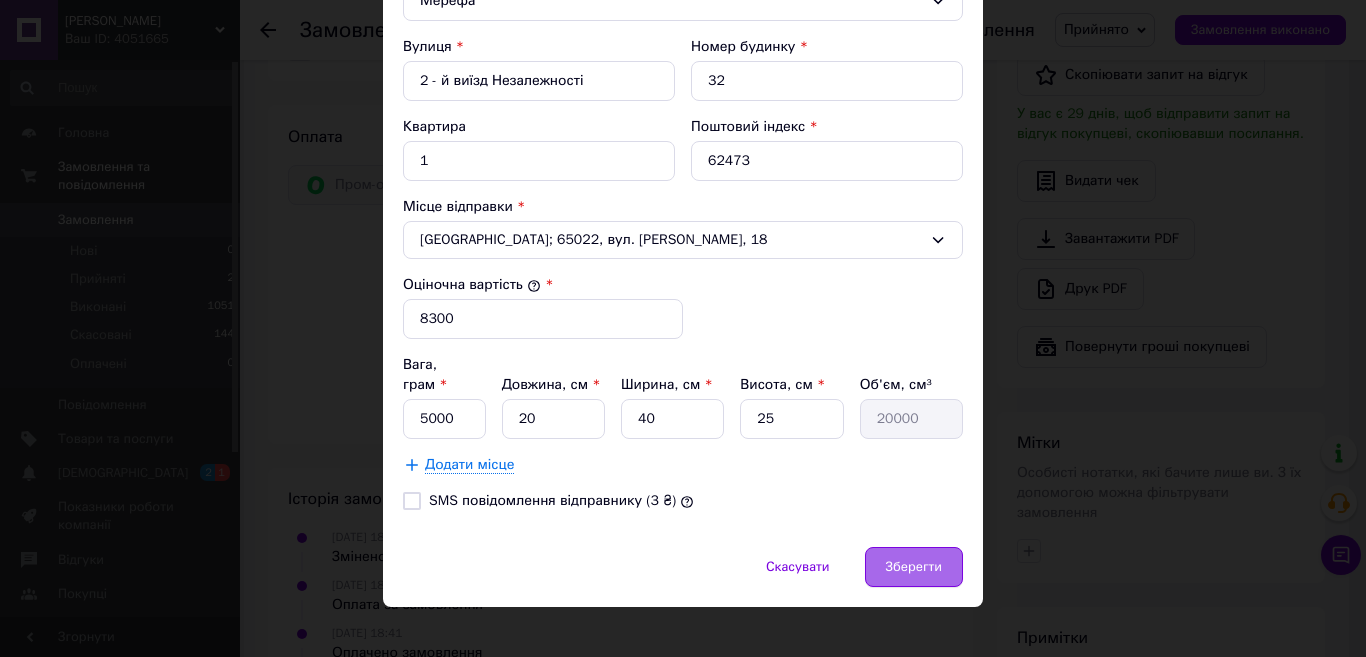 click on "Зберегти" at bounding box center [914, 567] 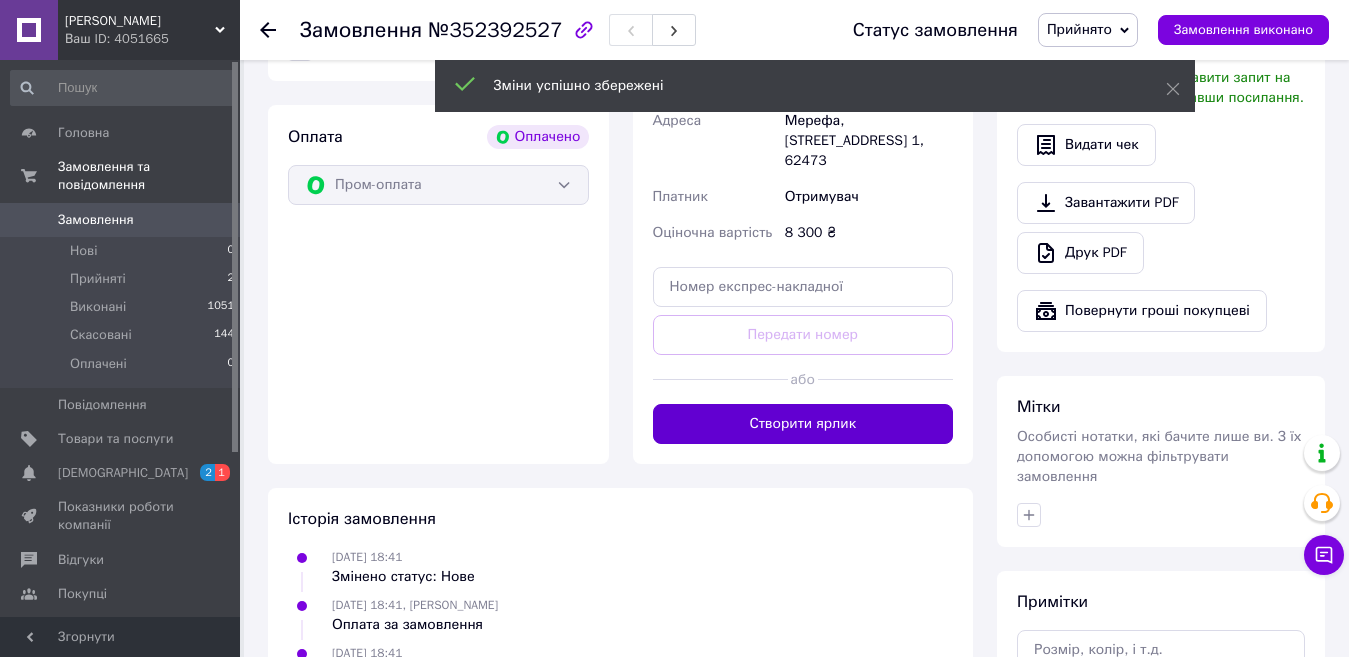 click on "Створити ярлик" at bounding box center (803, 424) 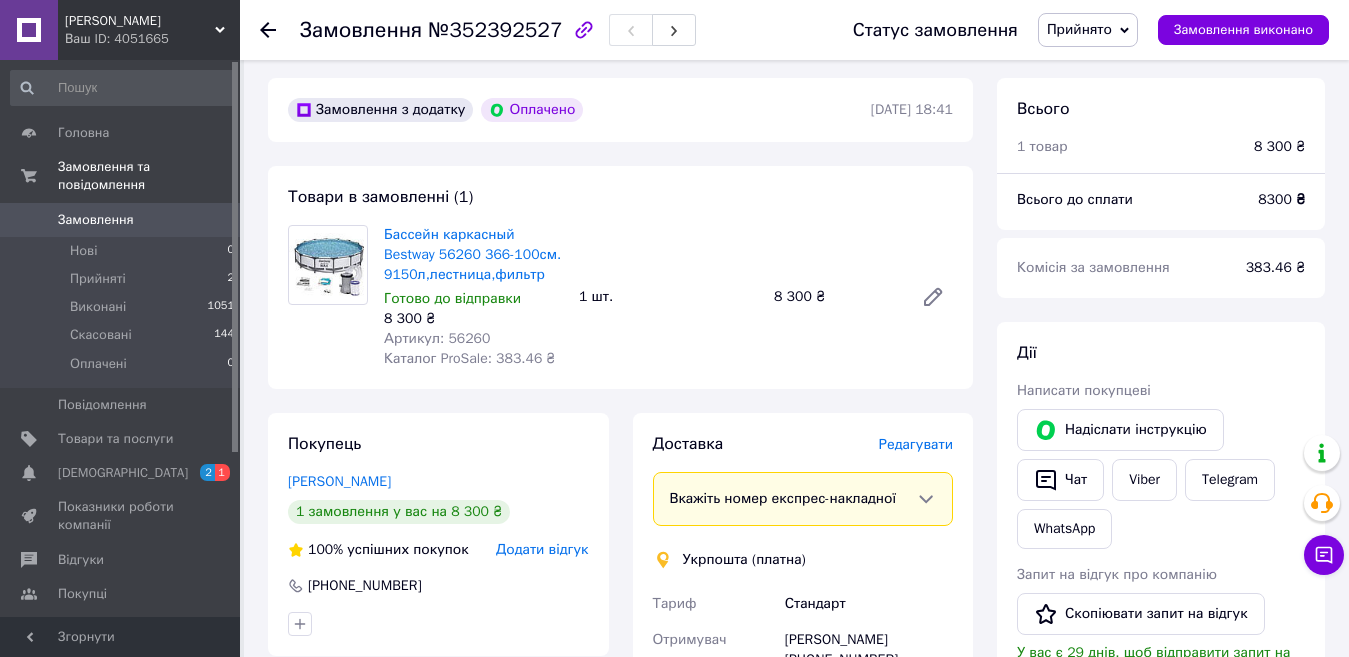 scroll, scrollTop: 74, scrollLeft: 0, axis: vertical 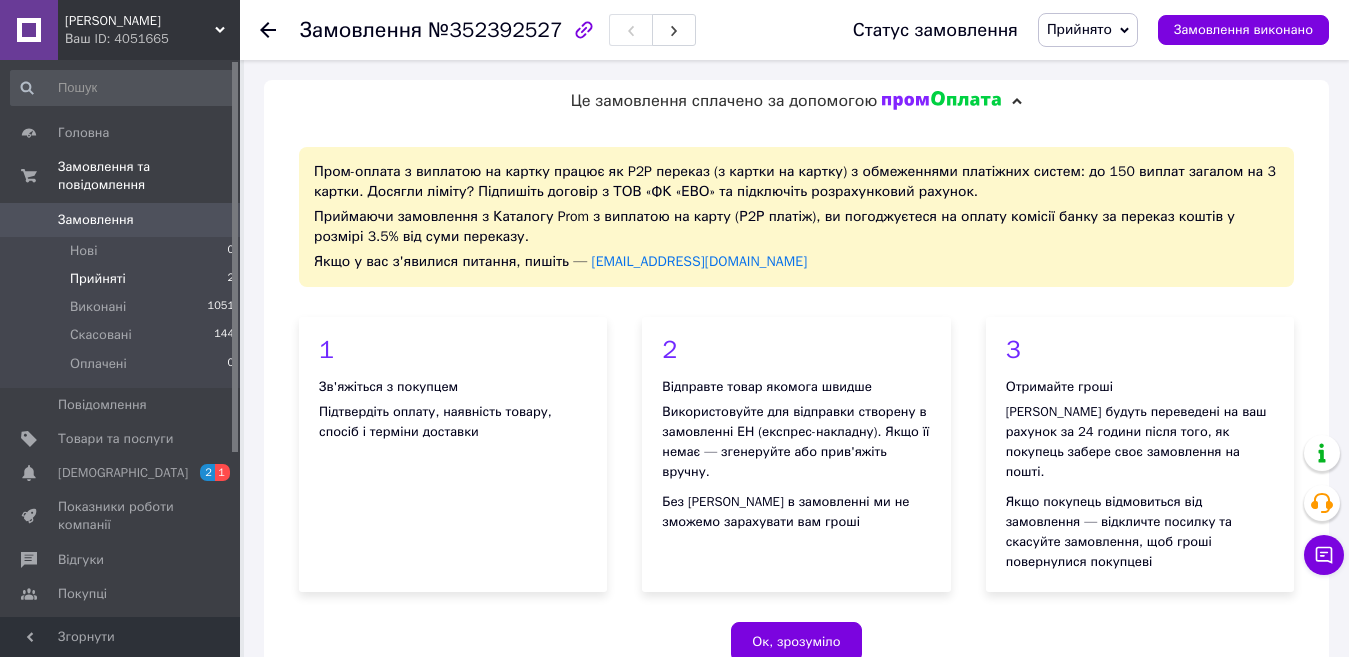 click on "Прийняті" at bounding box center (98, 279) 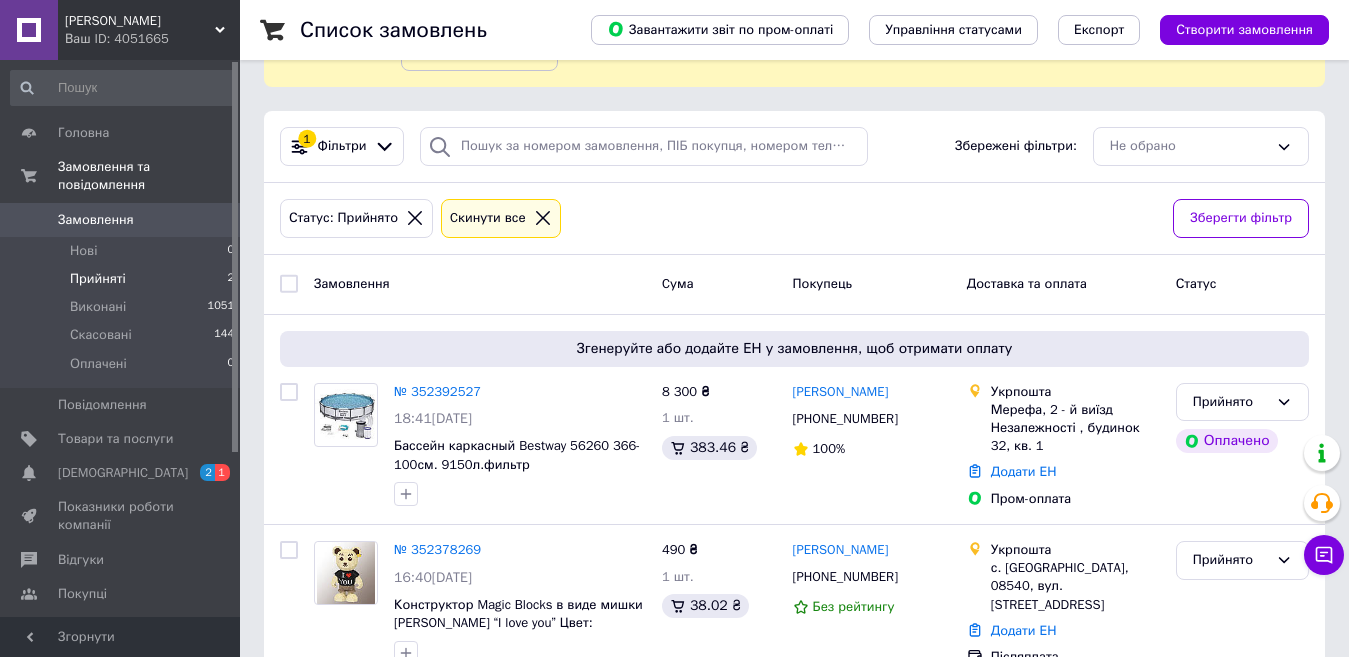 scroll, scrollTop: 181, scrollLeft: 0, axis: vertical 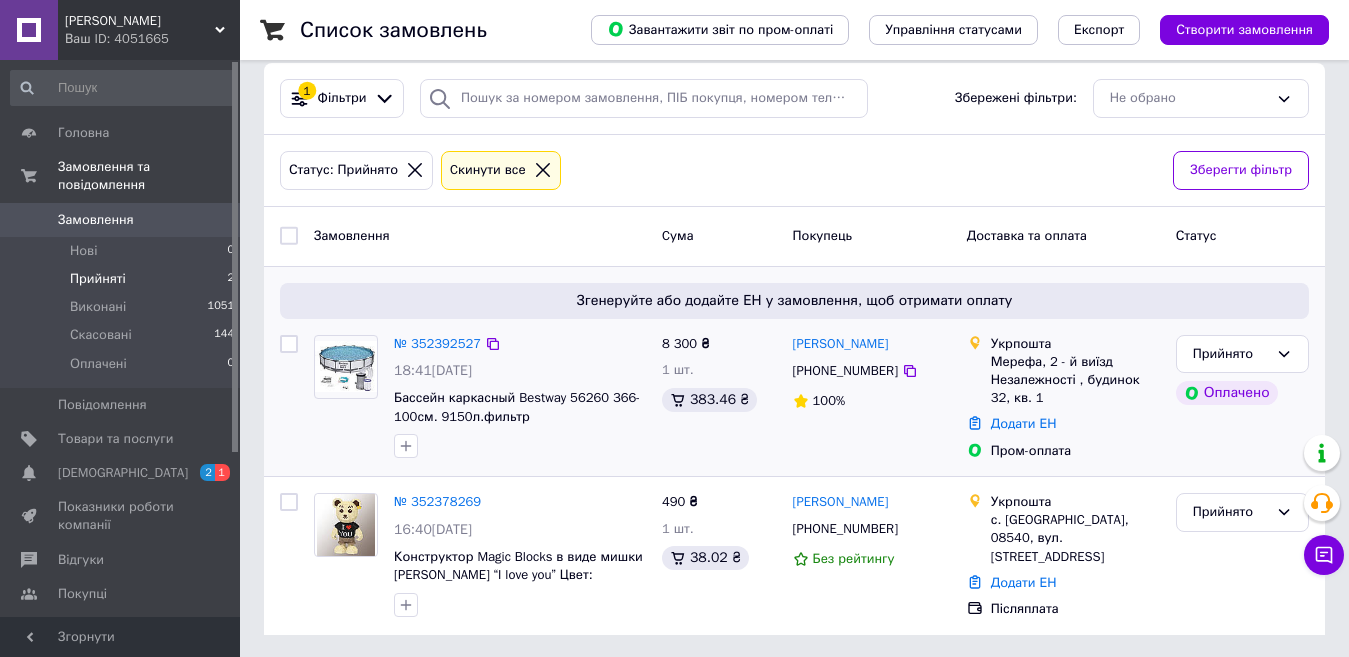 click at bounding box center [346, 366] 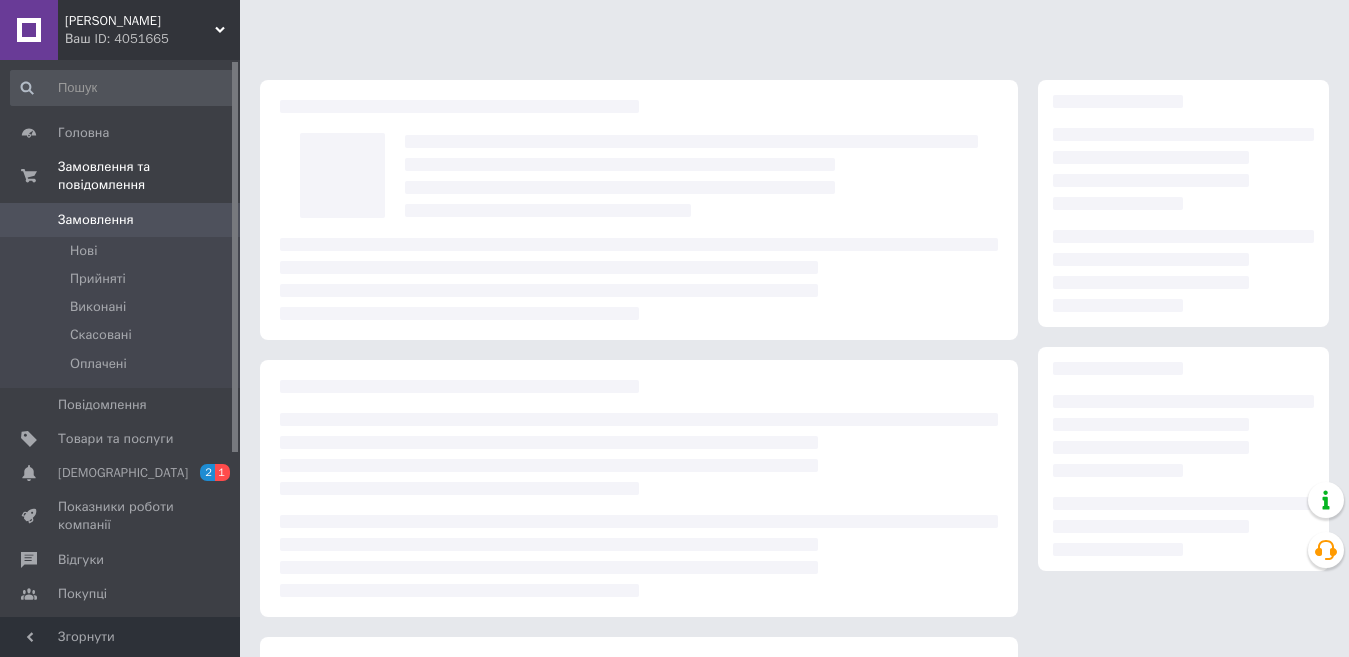 scroll, scrollTop: 0, scrollLeft: 0, axis: both 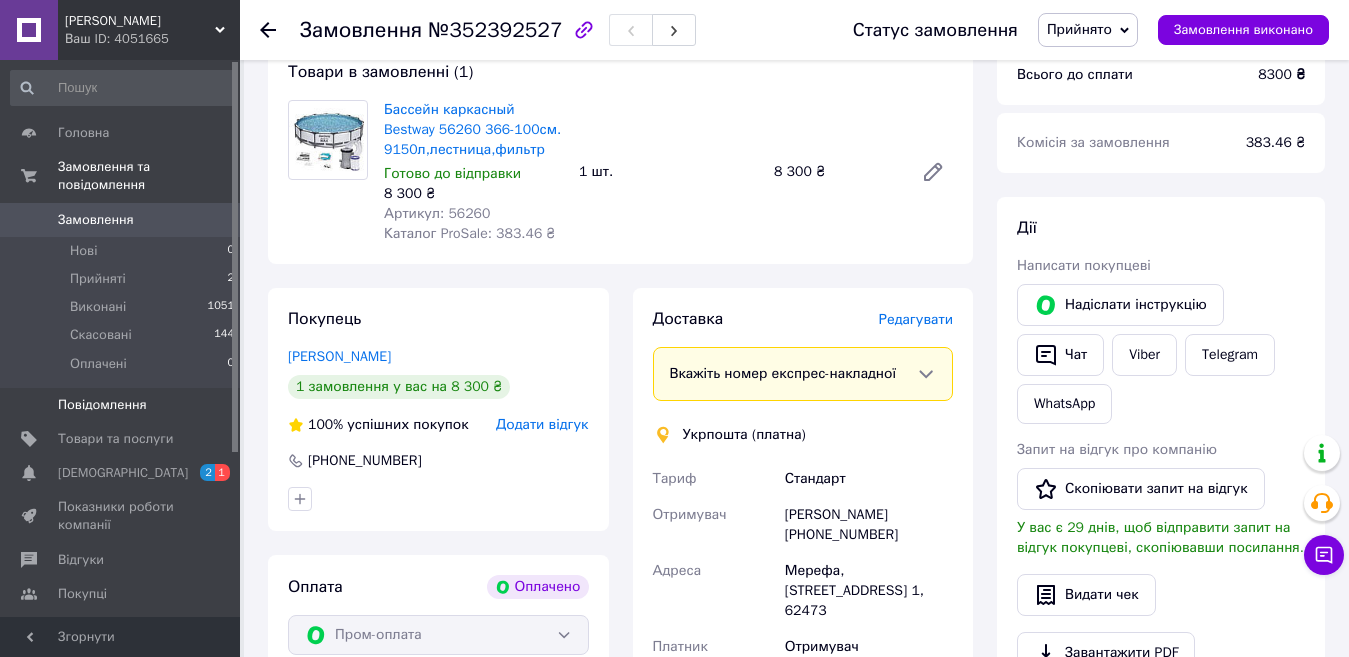 click on "Повідомлення" at bounding box center (102, 405) 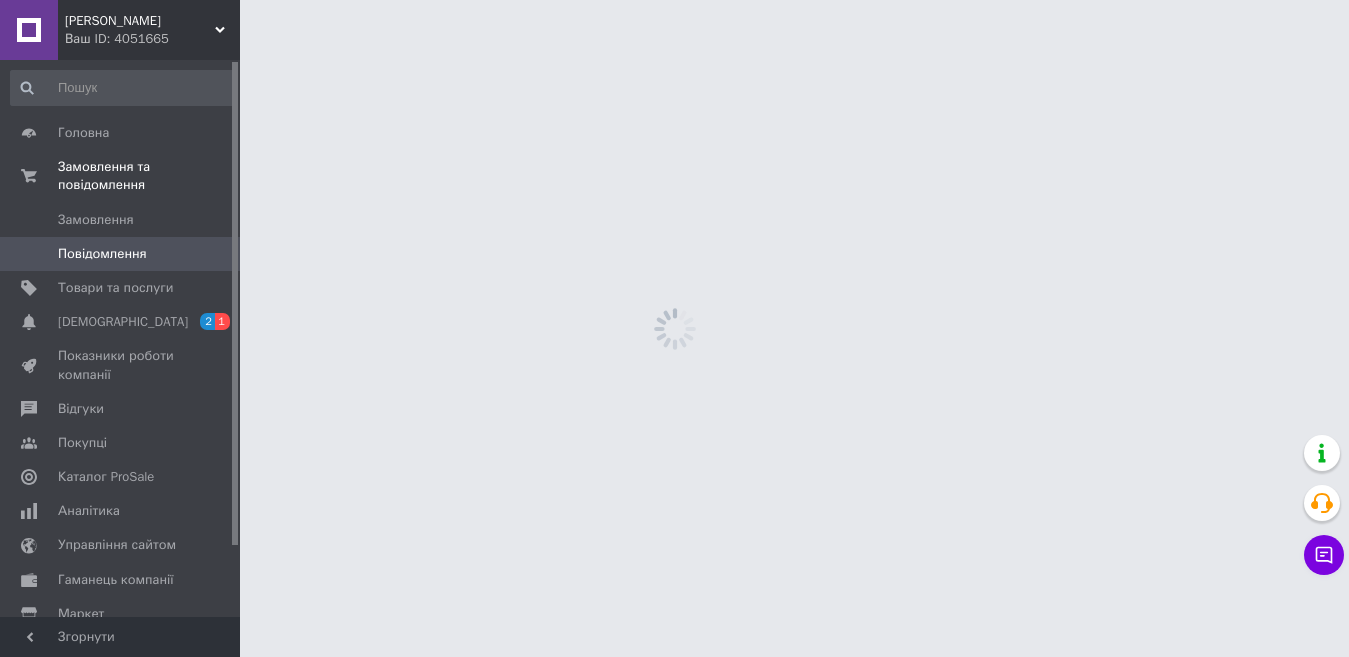 scroll, scrollTop: 0, scrollLeft: 0, axis: both 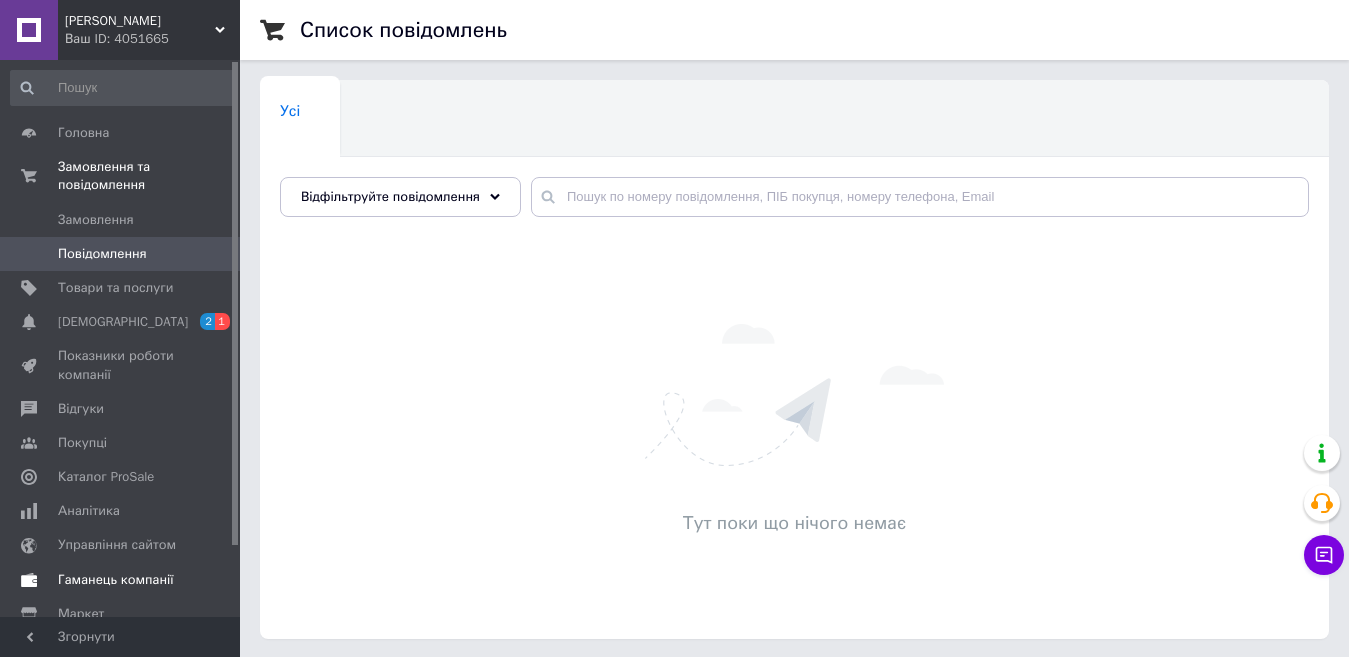 click on "Гаманець компанії" at bounding box center [116, 580] 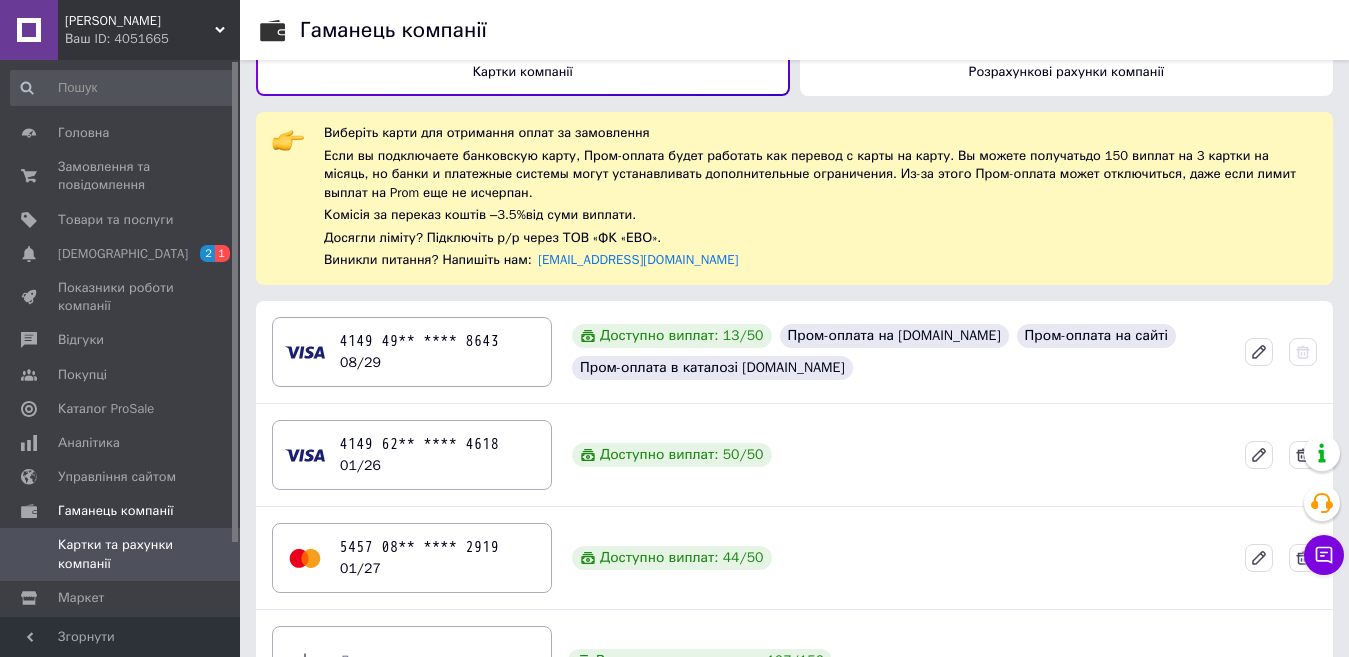 scroll, scrollTop: 40, scrollLeft: 0, axis: vertical 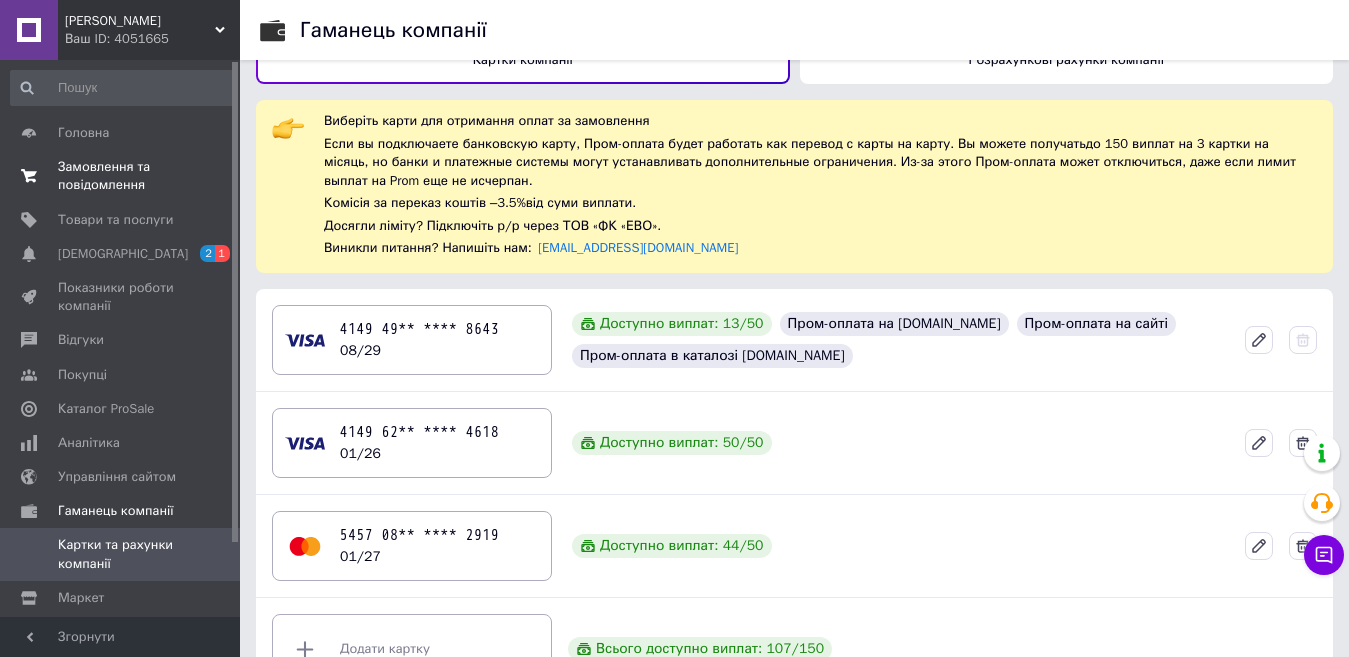 click on "Замовлення та повідомлення" at bounding box center (121, 176) 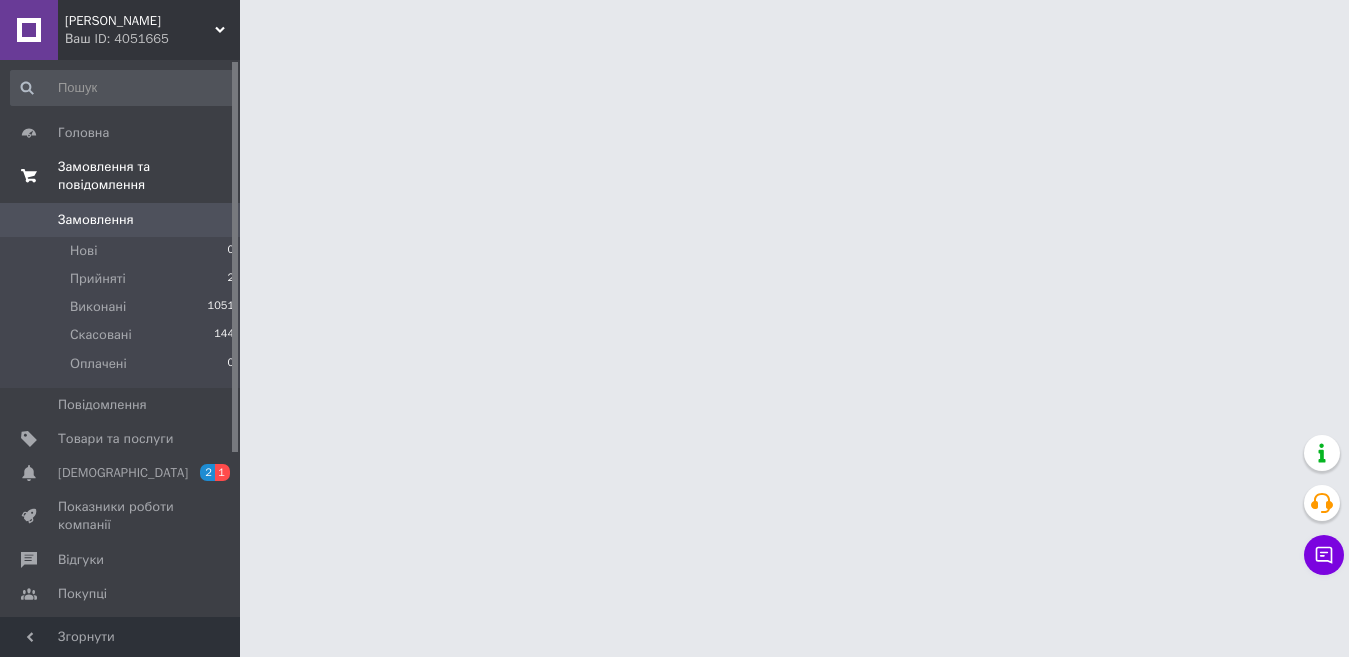 scroll, scrollTop: 0, scrollLeft: 0, axis: both 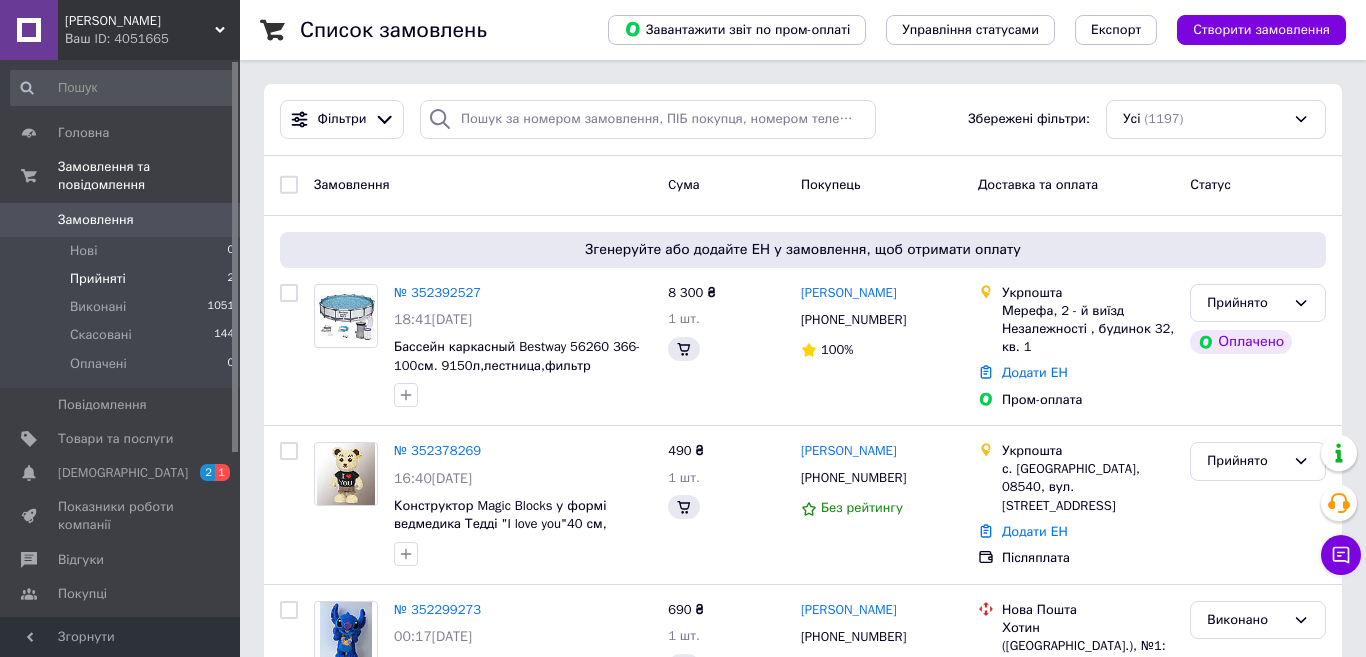 click on "Прийняті" at bounding box center [98, 279] 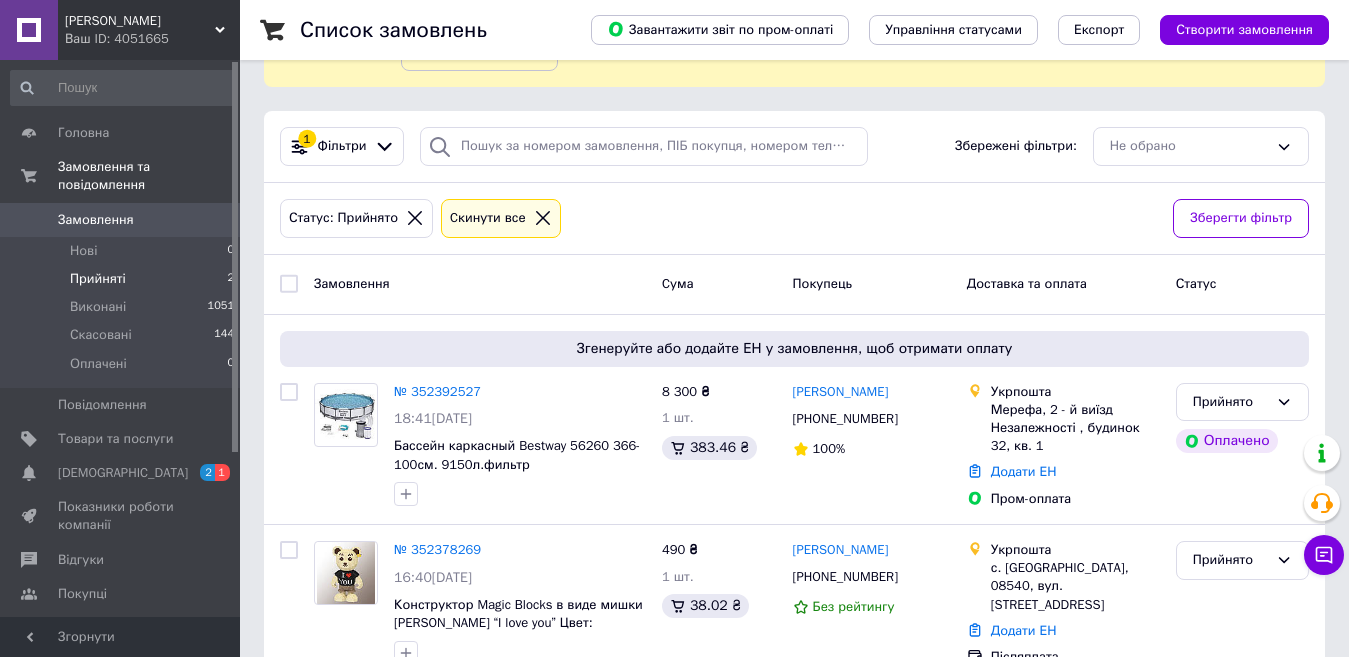 scroll, scrollTop: 173, scrollLeft: 0, axis: vertical 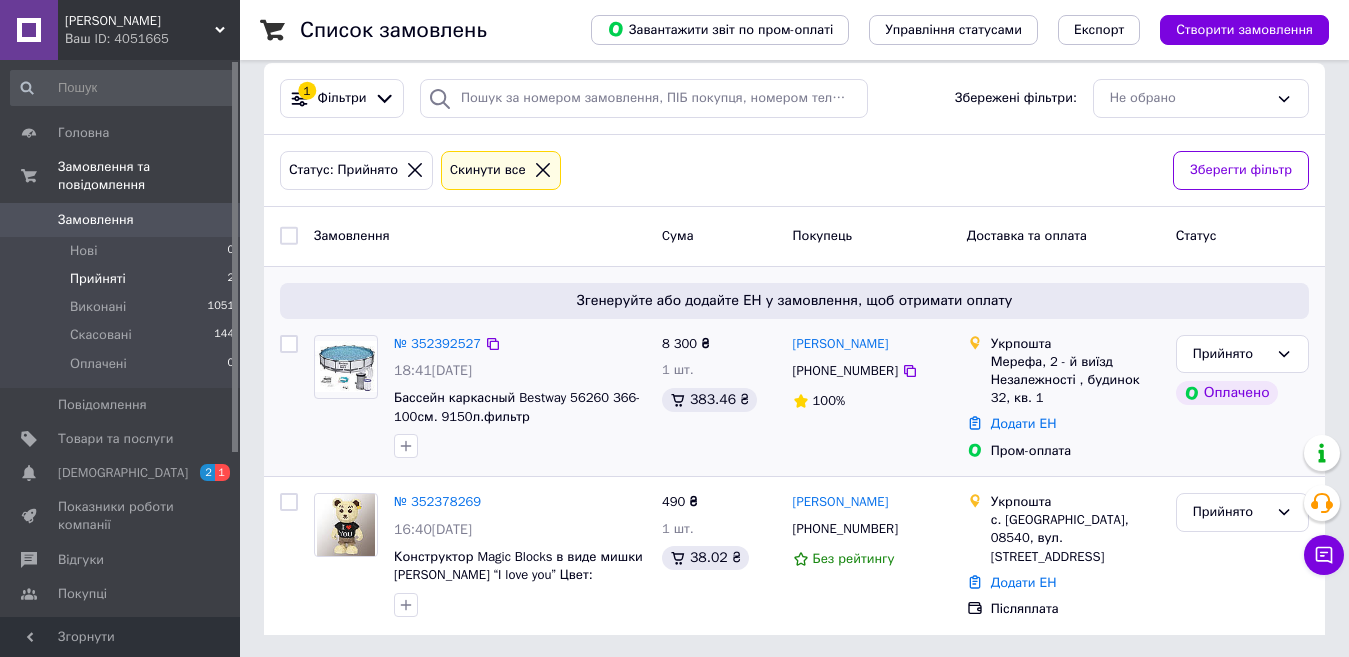 click at bounding box center [346, 366] 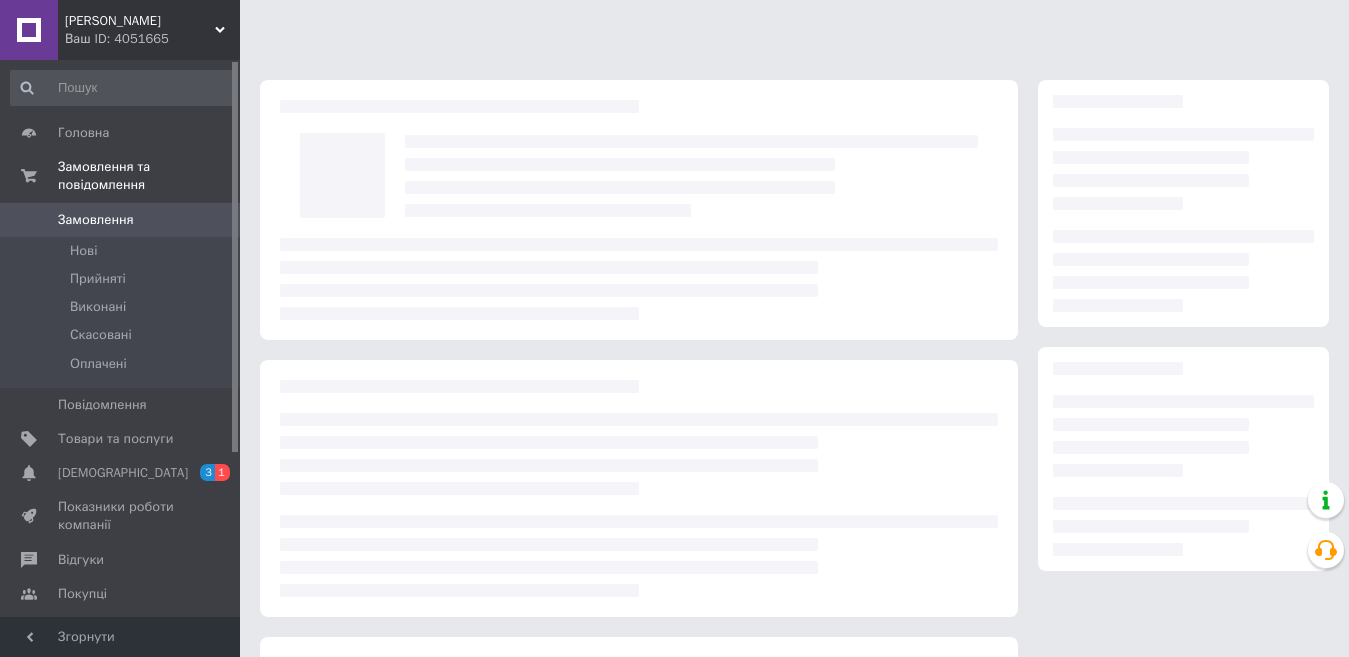 scroll, scrollTop: 0, scrollLeft: 0, axis: both 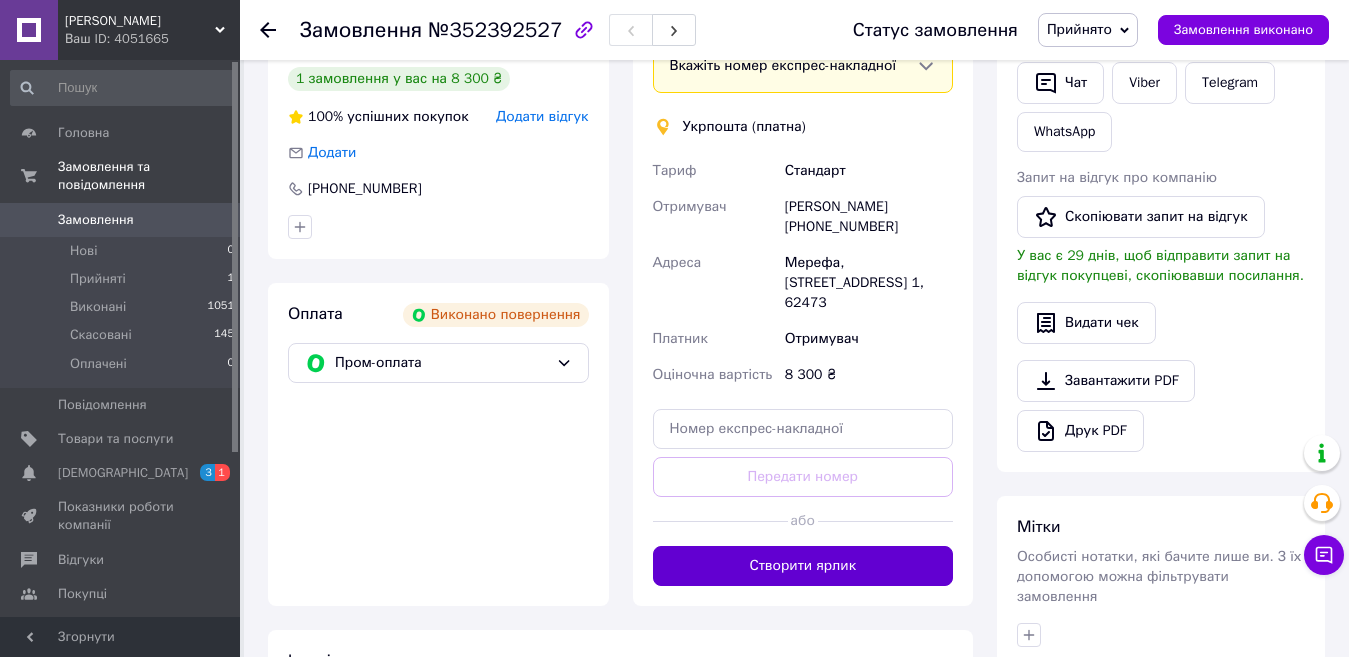 click on "Створити ярлик" at bounding box center [803, 566] 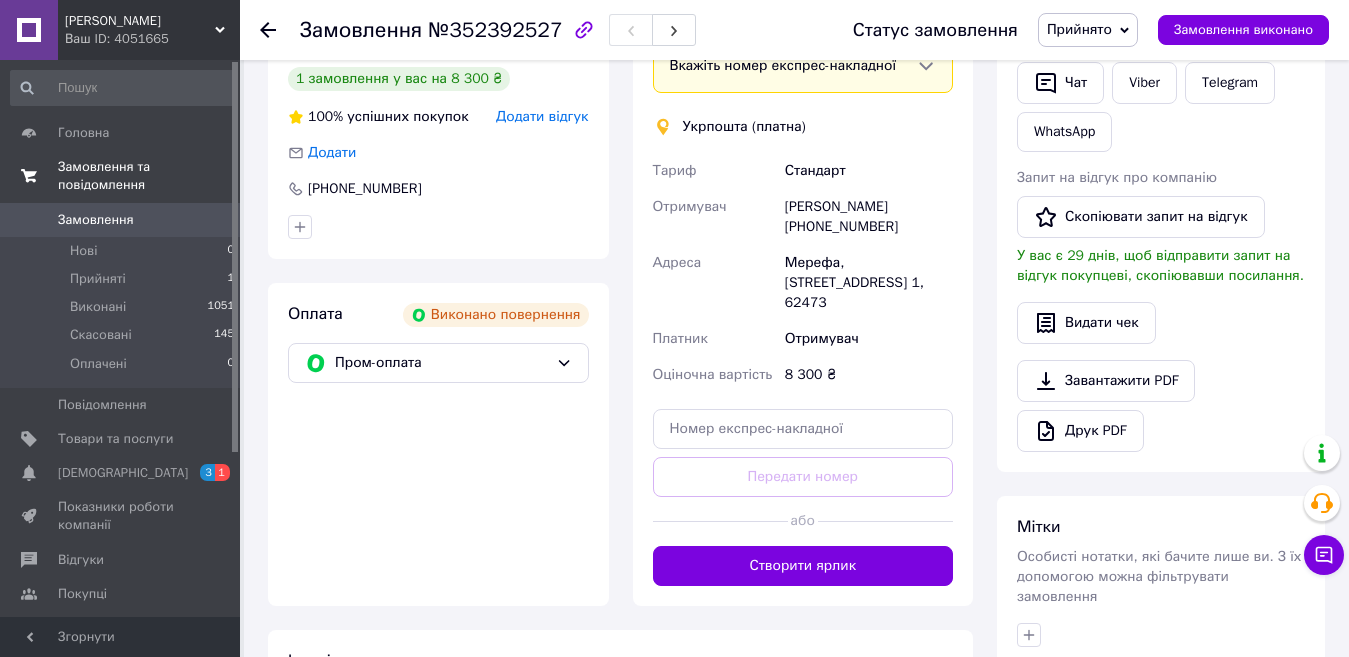 click on "Замовлення та повідомлення" at bounding box center (149, 176) 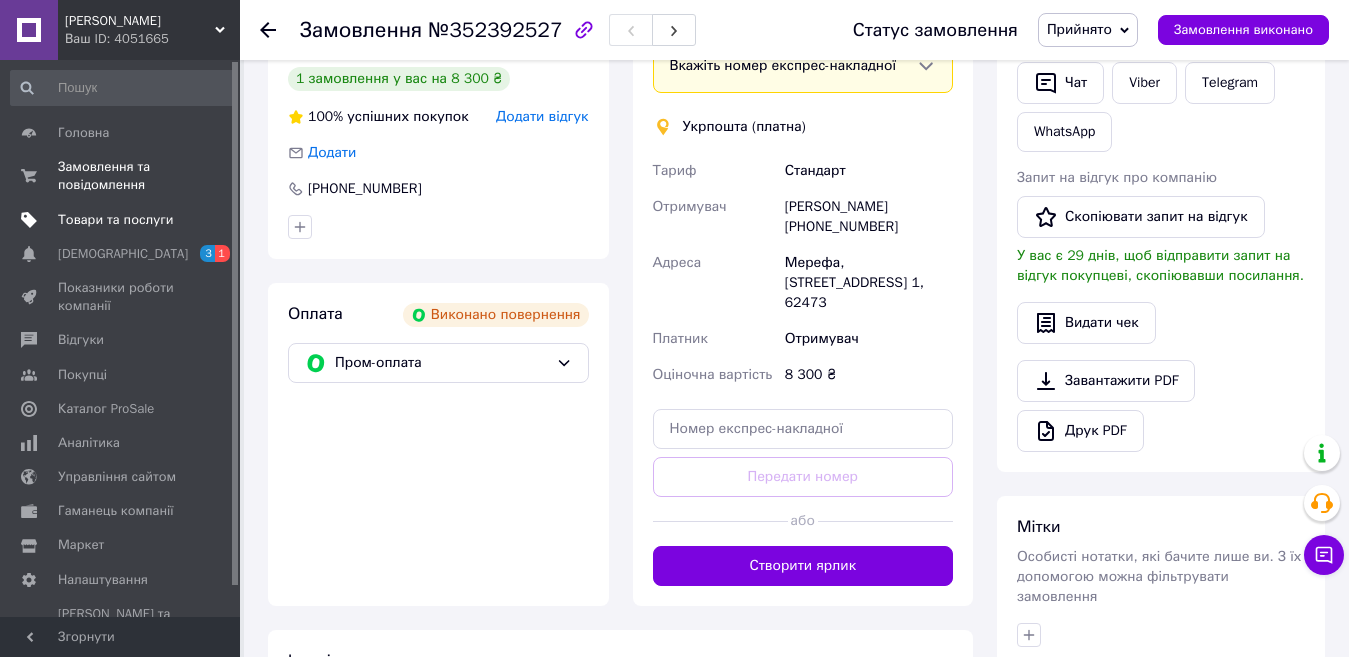 click on "Товари та послуги" at bounding box center (115, 220) 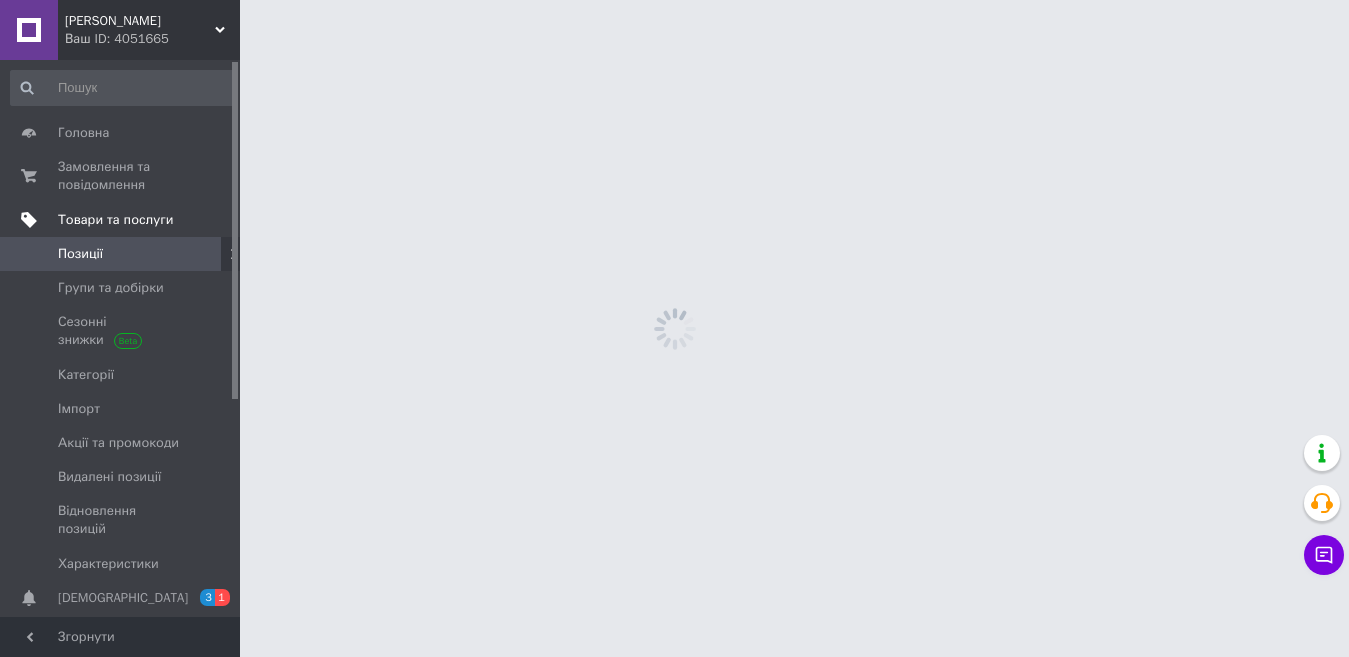 scroll, scrollTop: 0, scrollLeft: 0, axis: both 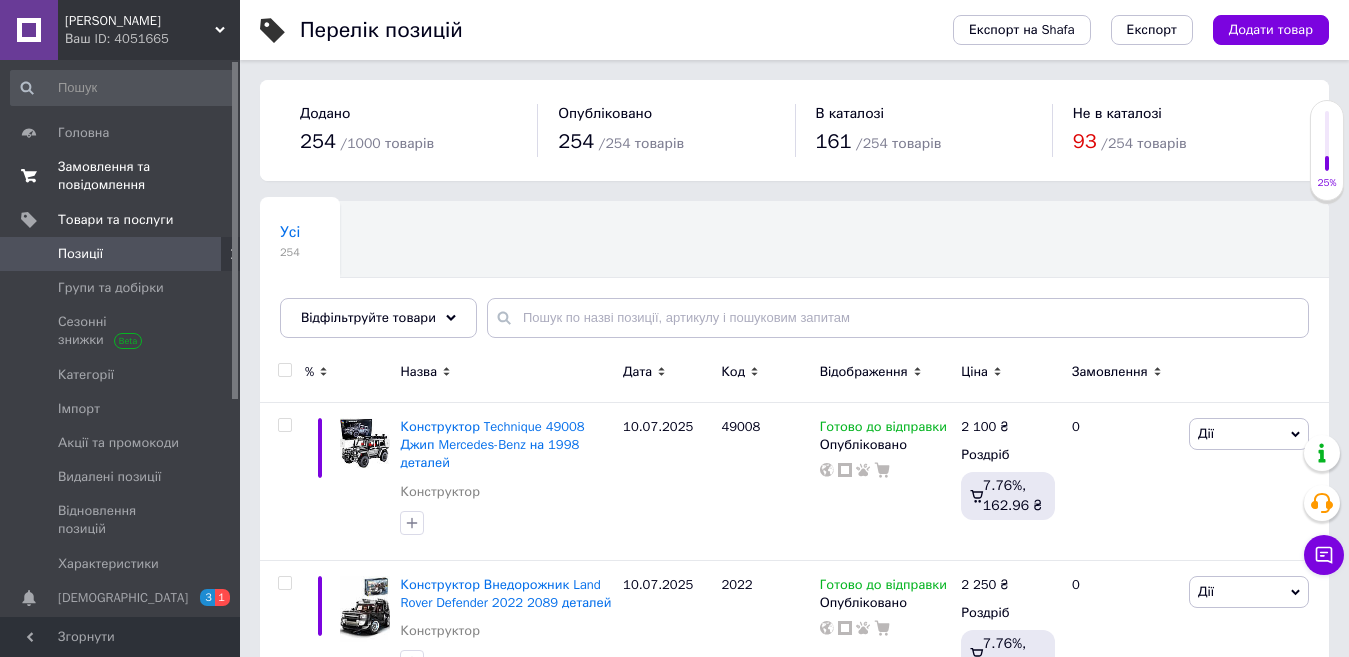 click on "Замовлення та повідомлення" at bounding box center [121, 176] 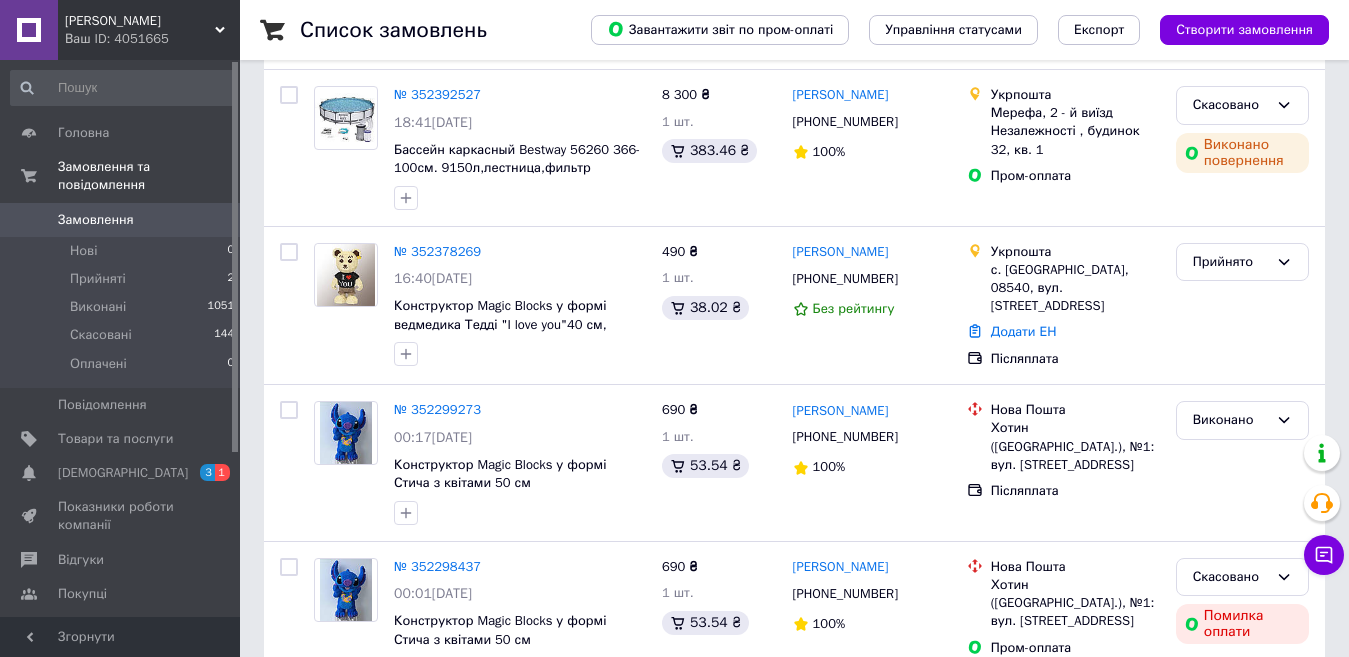scroll, scrollTop: 346, scrollLeft: 0, axis: vertical 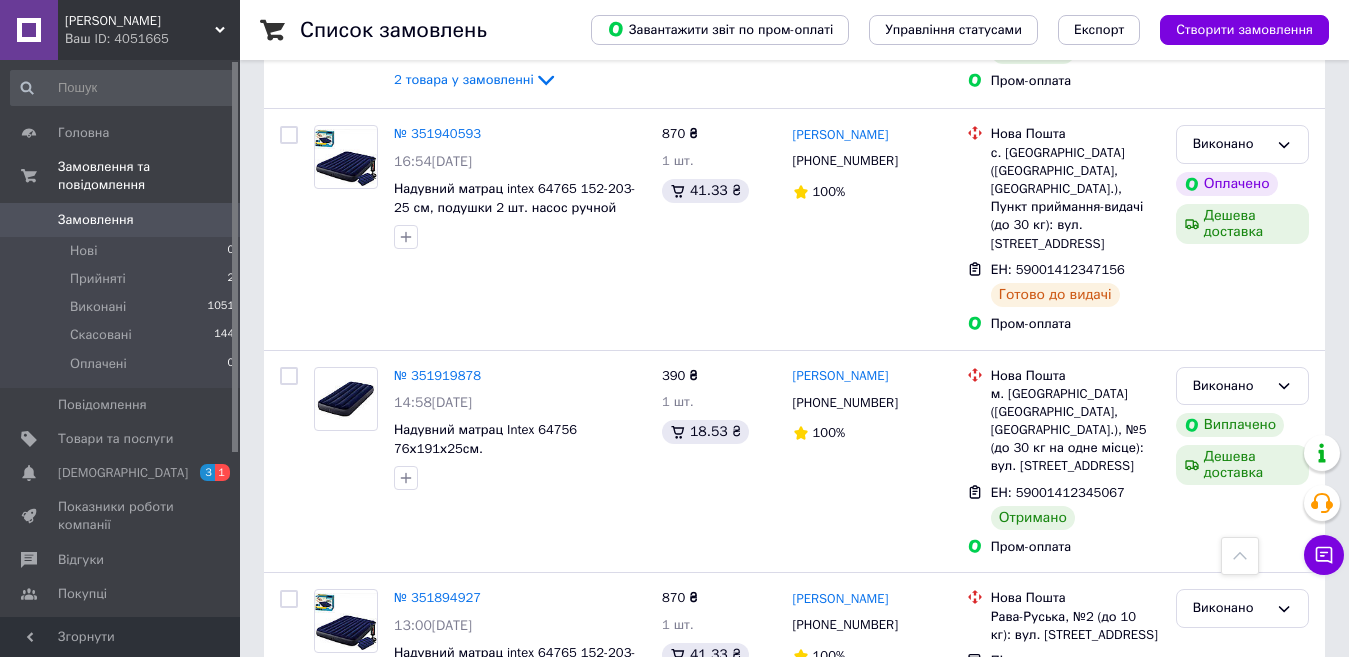 click on "2" at bounding box center (327, 774) 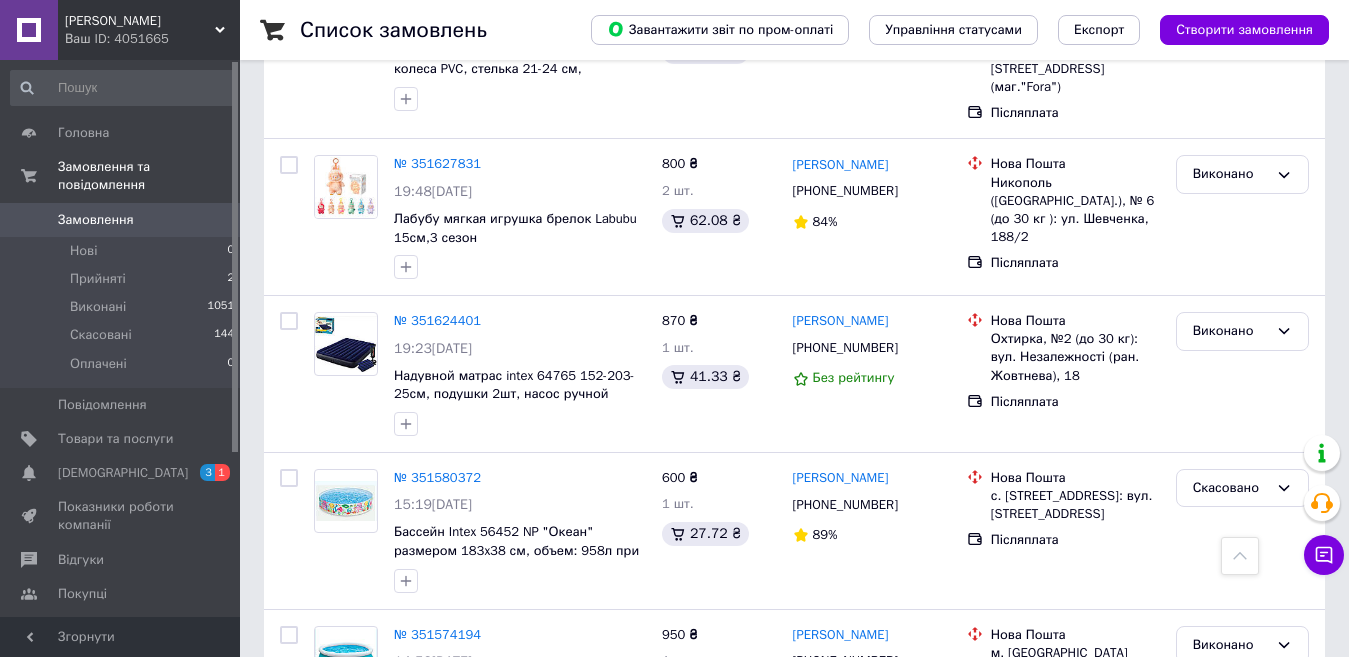 scroll, scrollTop: 3278, scrollLeft: 0, axis: vertical 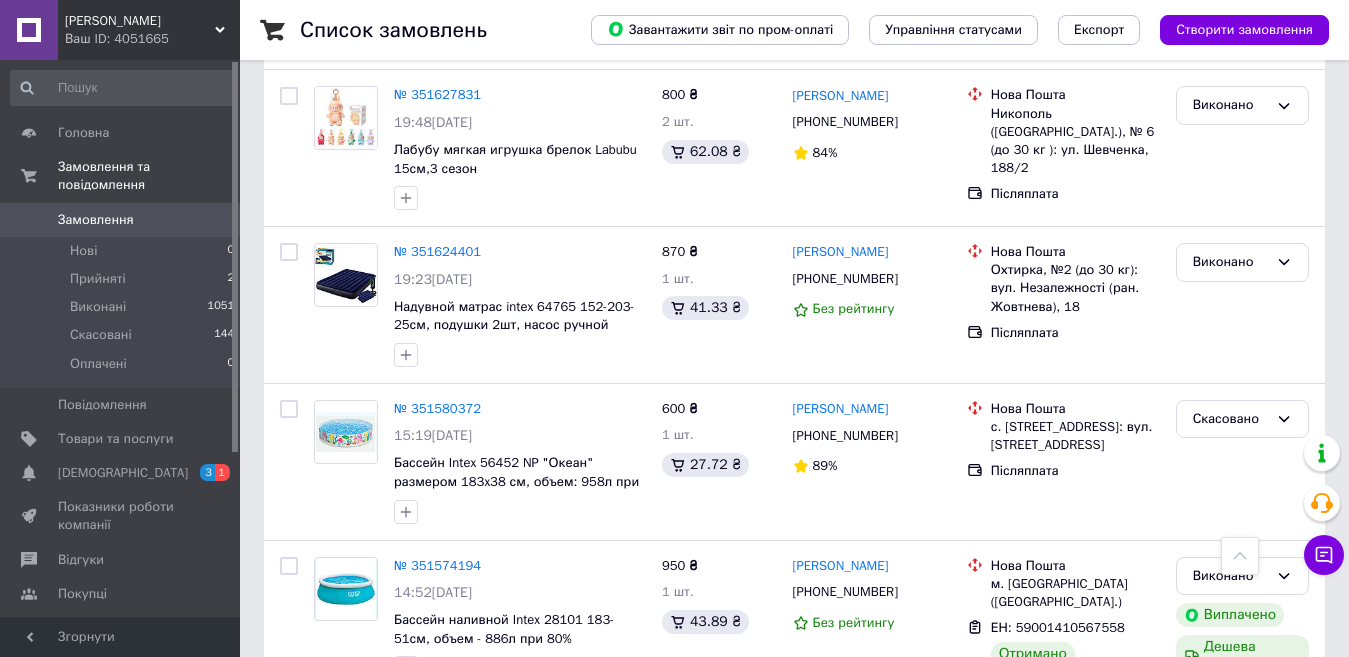 click on "3" at bounding box center [494, 753] 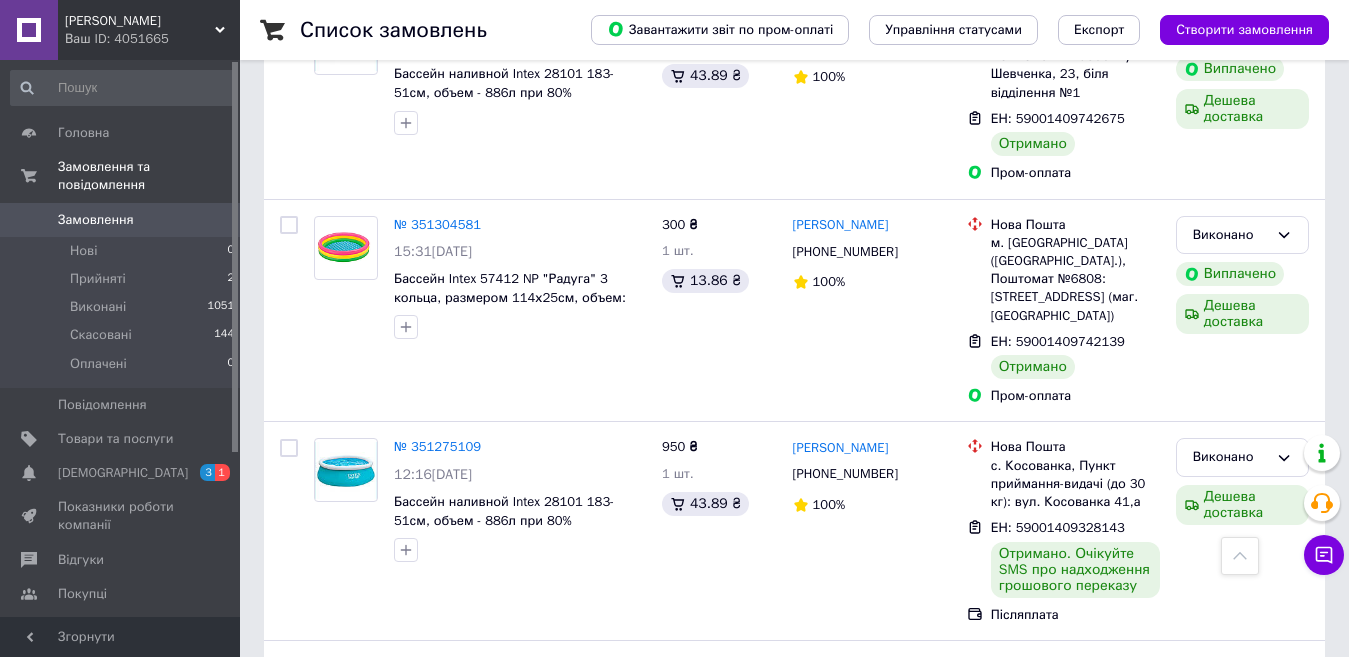scroll, scrollTop: 3088, scrollLeft: 0, axis: vertical 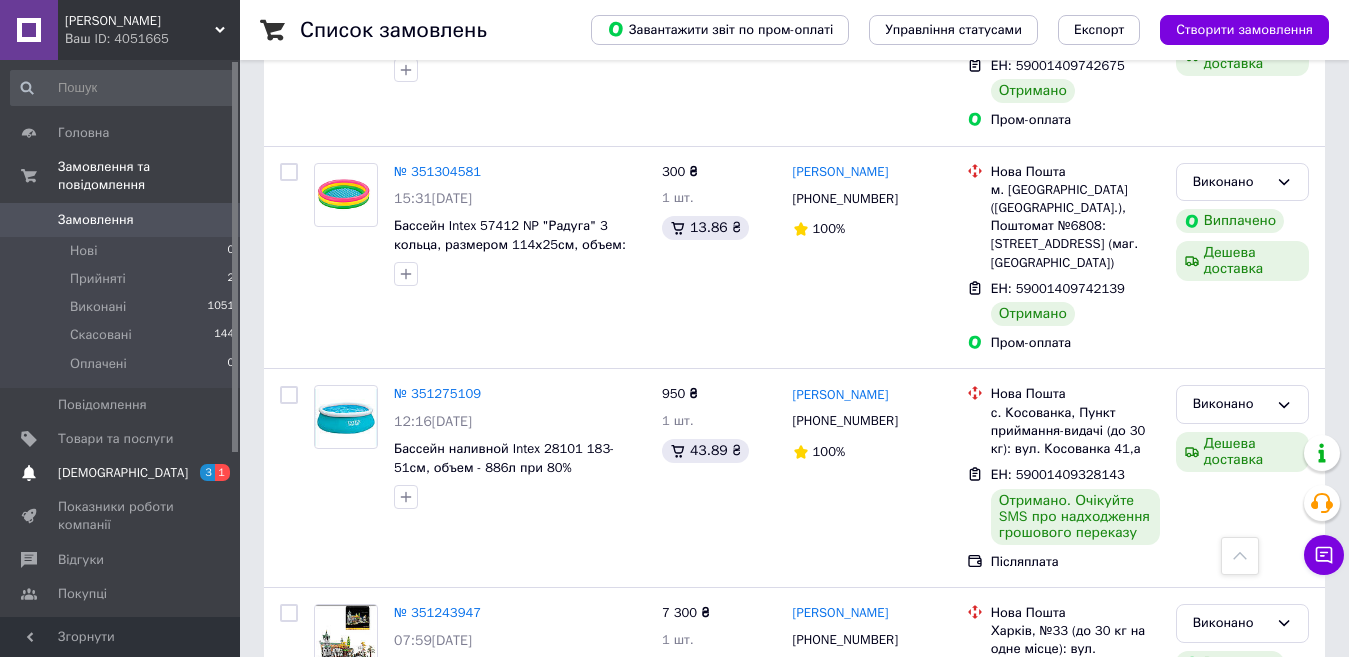 click on "[DEMOGRAPHIC_DATA]" at bounding box center [123, 473] 